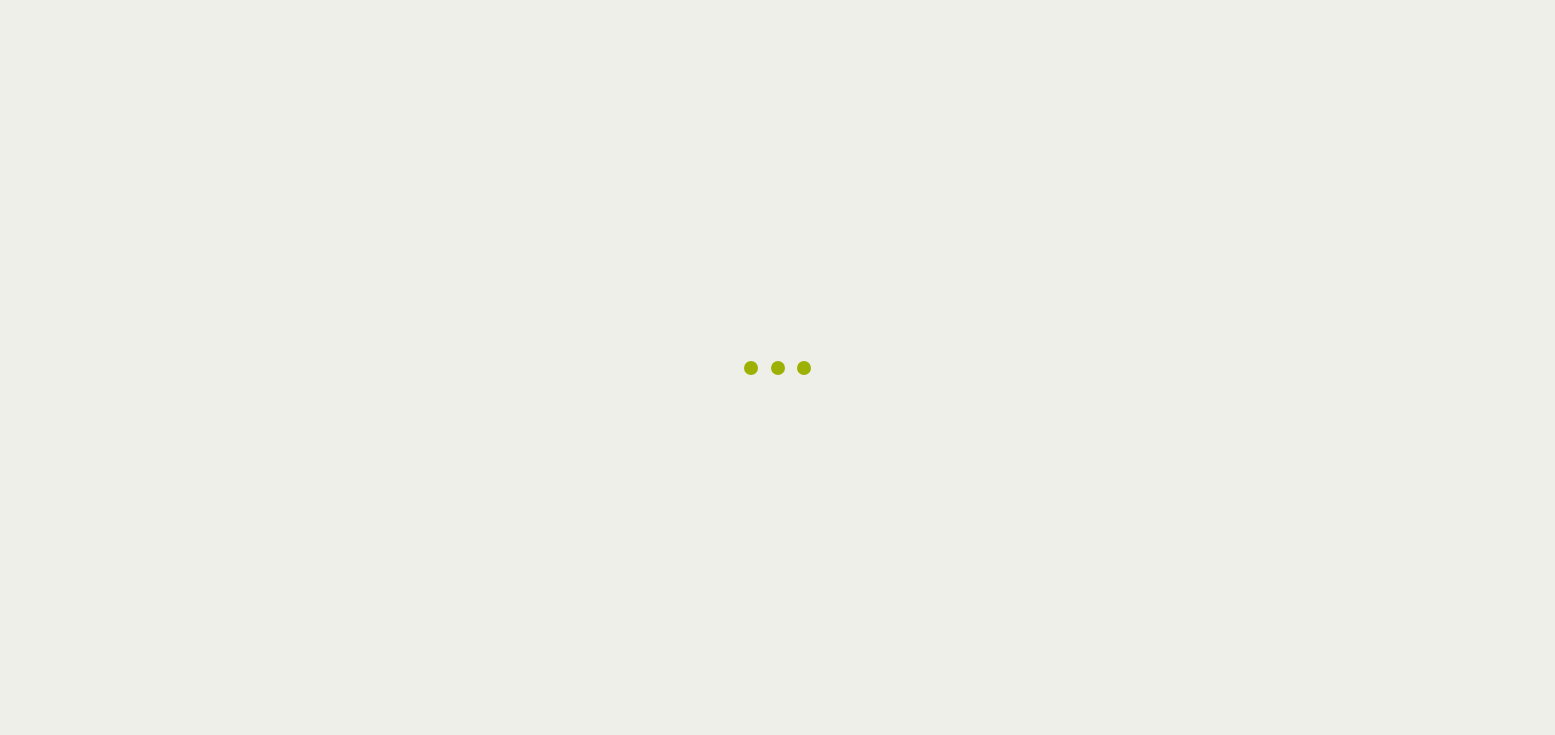scroll, scrollTop: 0, scrollLeft: 0, axis: both 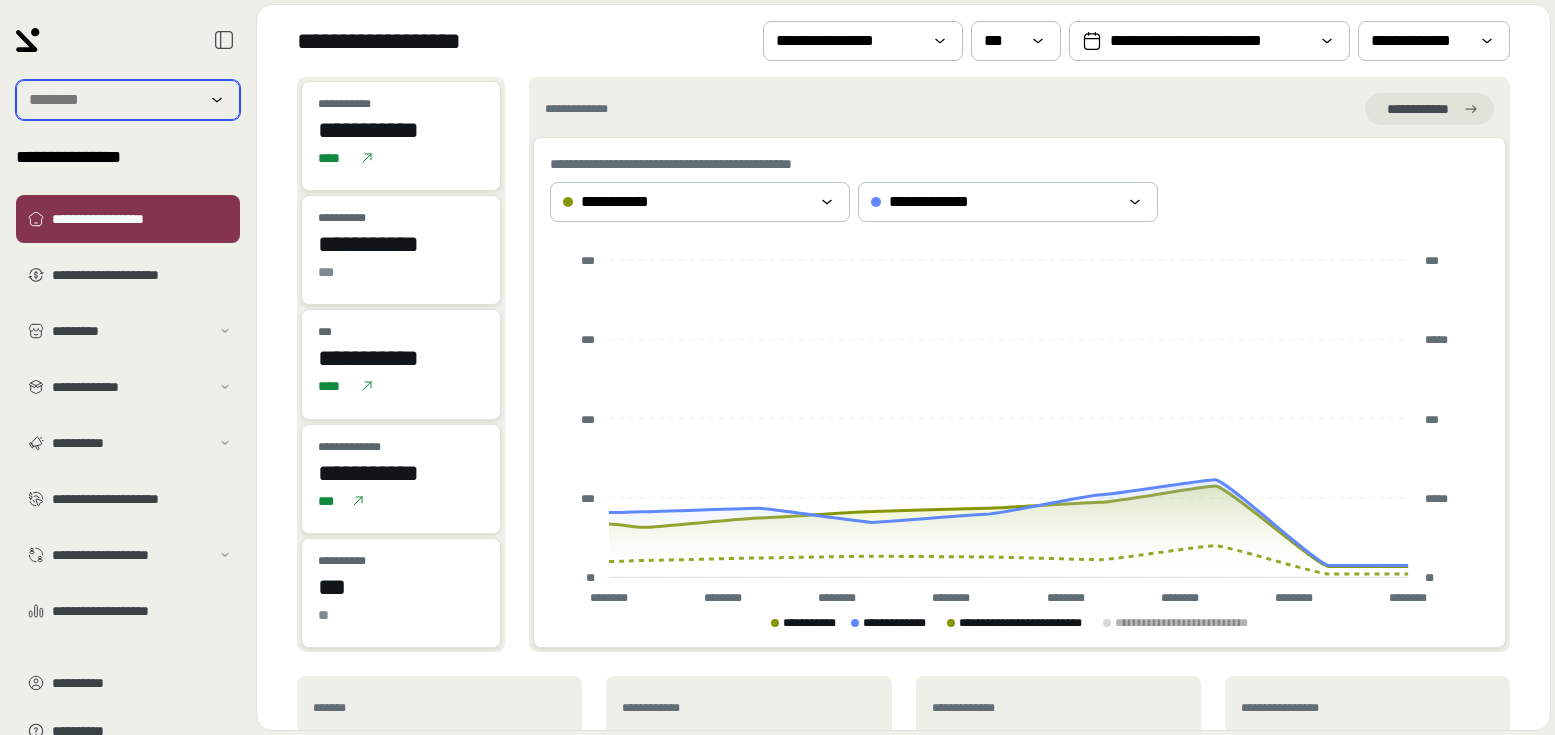 click at bounding box center [114, 100] 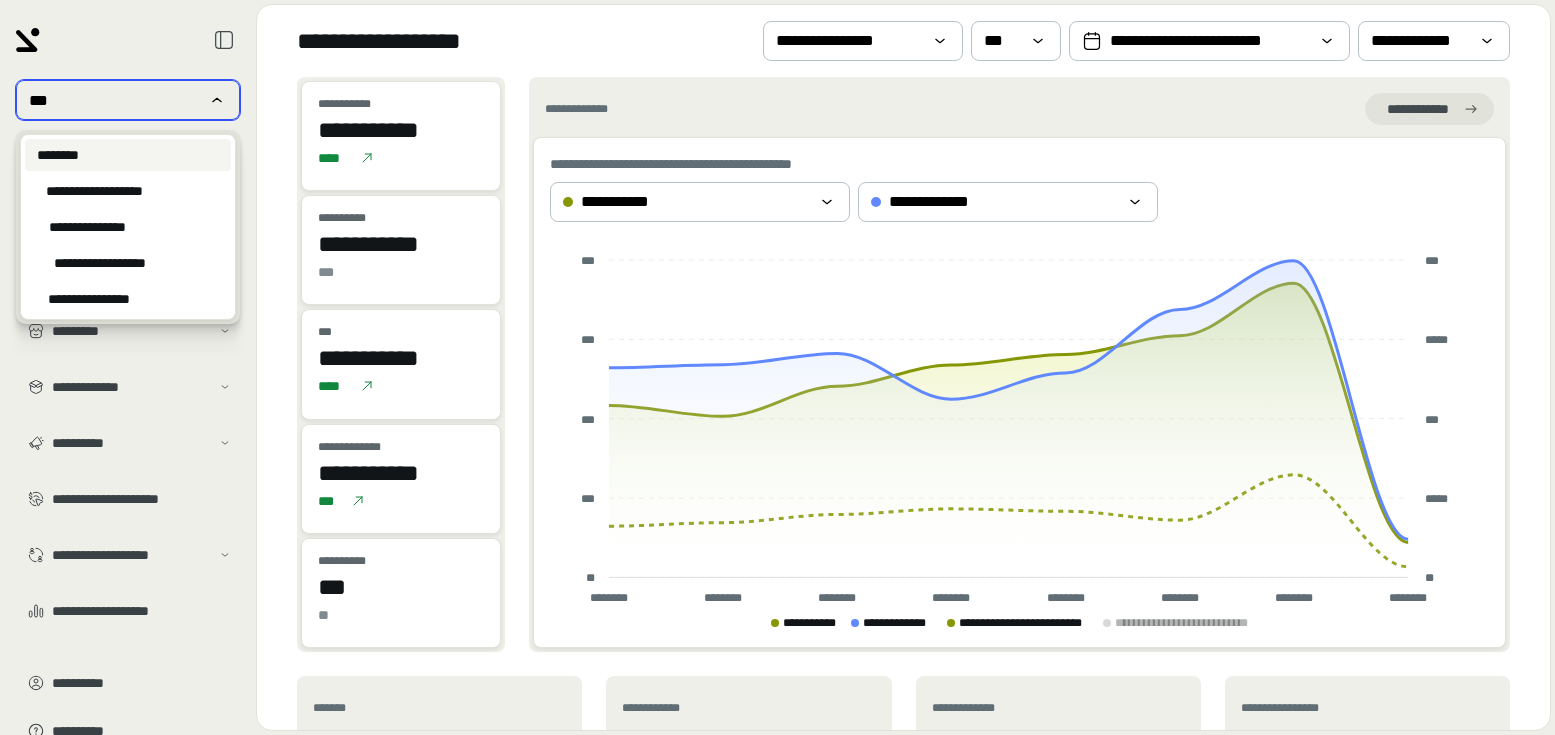 type on "***" 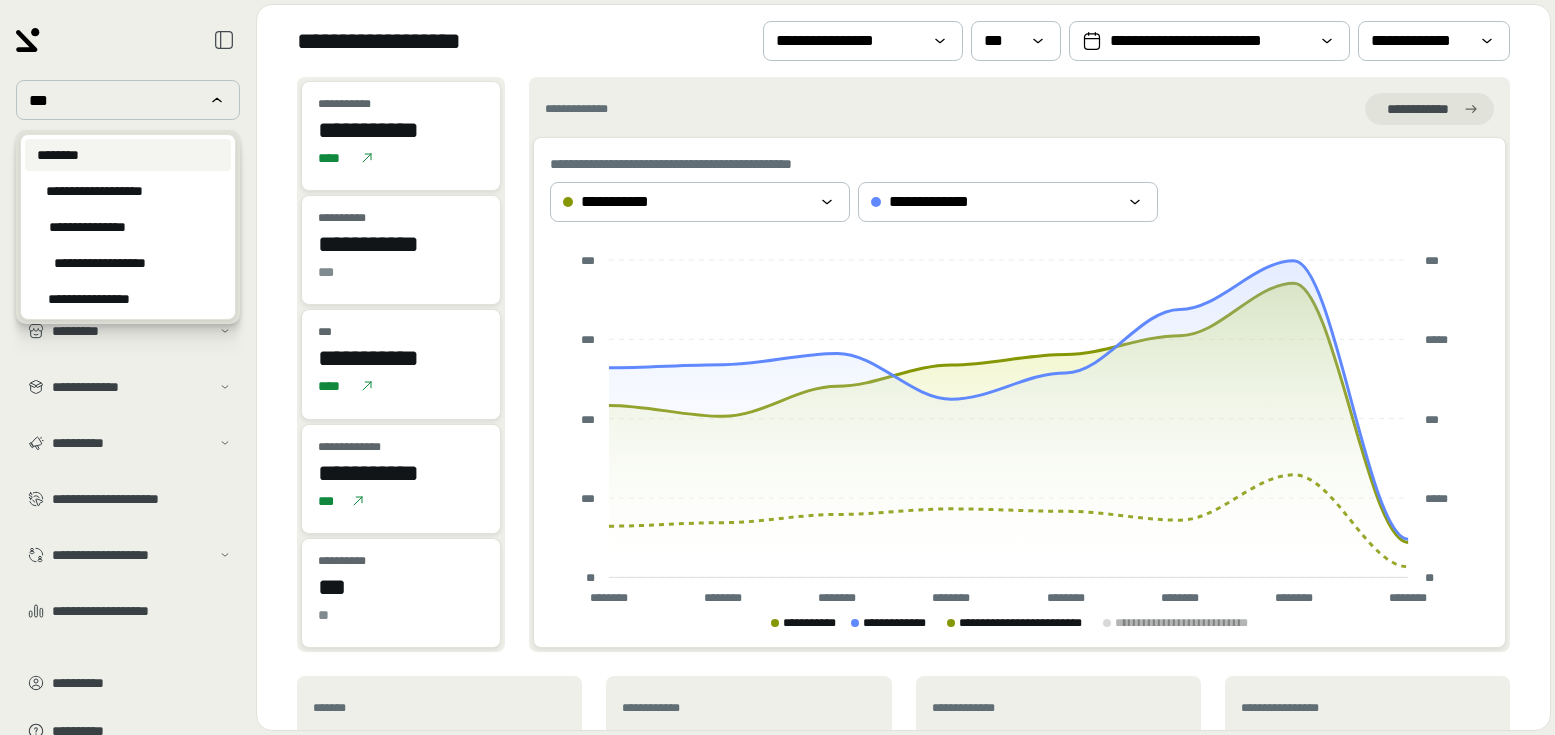 click on "********" at bounding box center (128, 155) 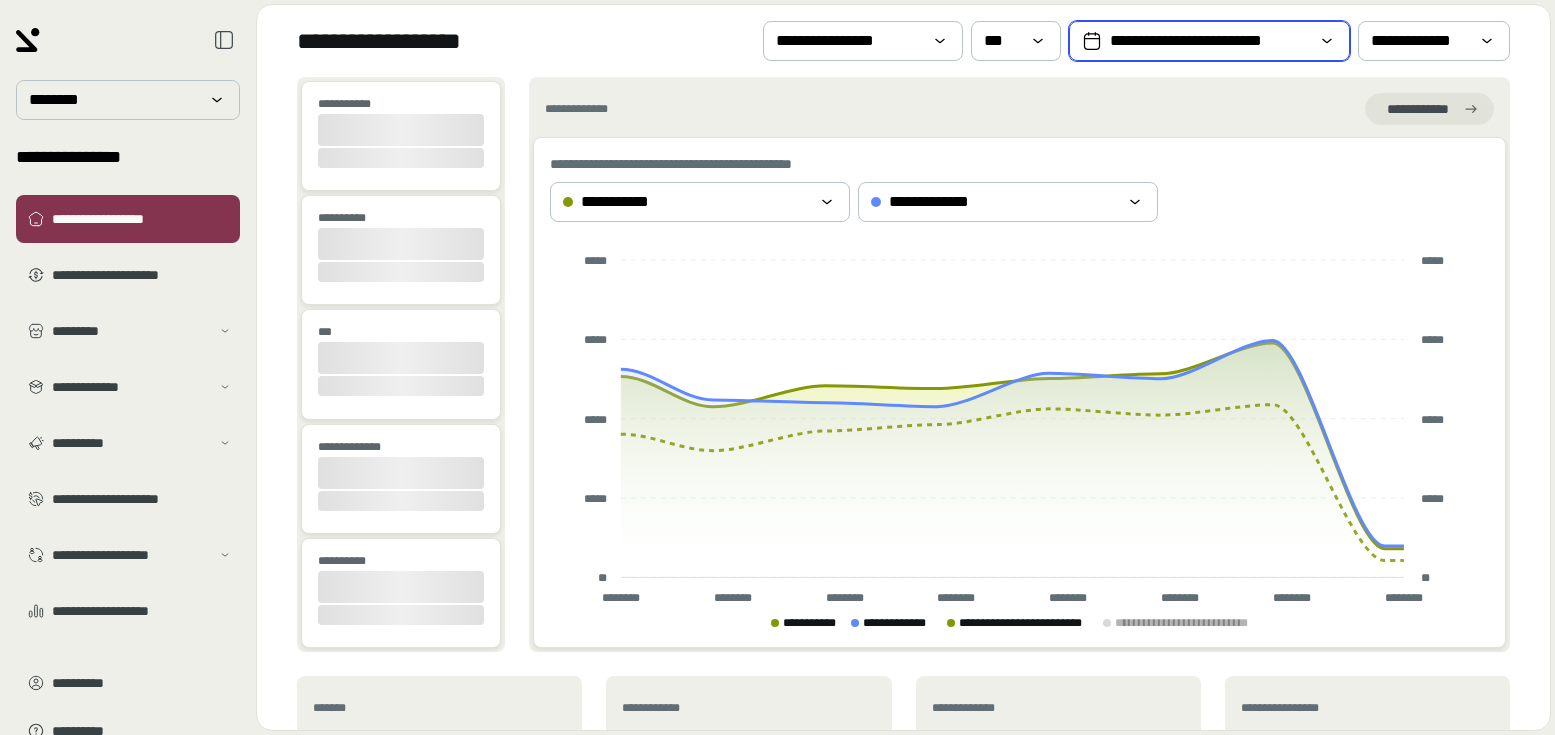 click on "**********" at bounding box center [1209, 41] 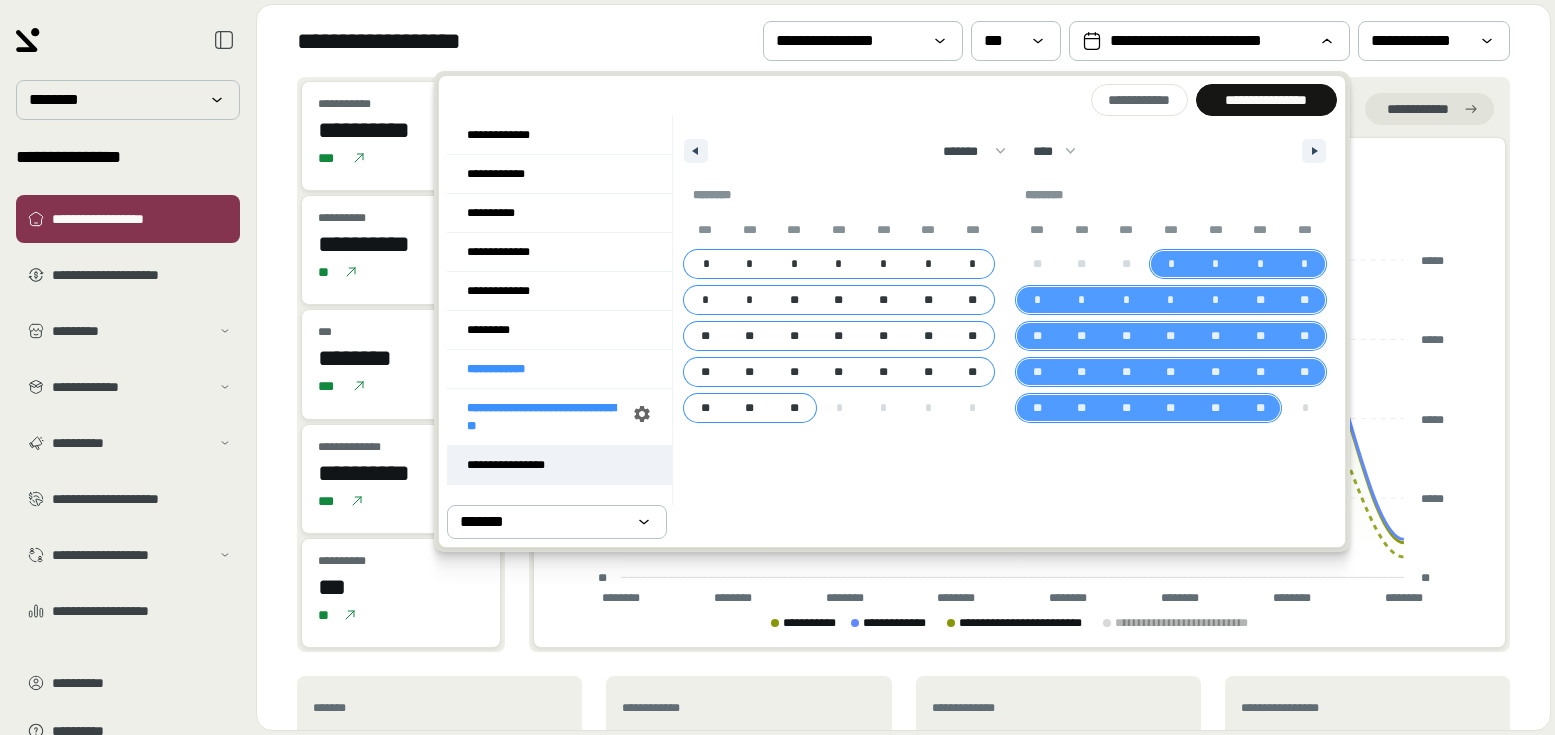 click on "**********" at bounding box center (559, 465) 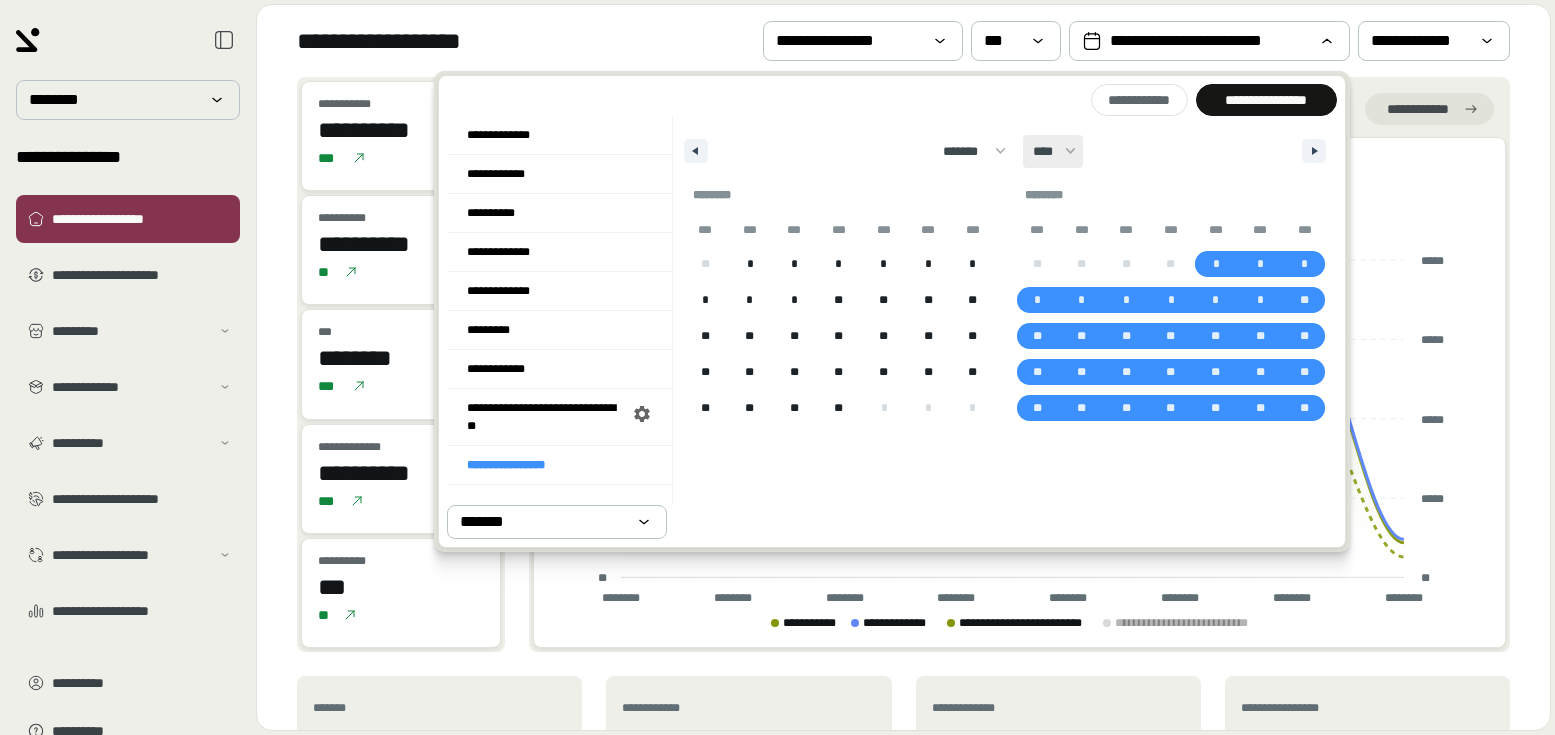 click on "**** **** **** **** **** **** **** **** **** **** **** **** **** **** **** **** **** **** **** **** **** **** **** **** **** **** **** **** **** **** **** **** **** **** **** **** **** **** **** **** **** **** **** **** **** **** **** **** **** **** **** **** **** **** **** **** **** **** **** **** **** **** **** **** **** **** **** **** **** **** **** **** **** **** **** **** **** **** **** **** **** **** **** **** **** **** **** **** **** **** **** **** **** **** **** **** **** **** **** **** ****" at bounding box center (1053, 151) 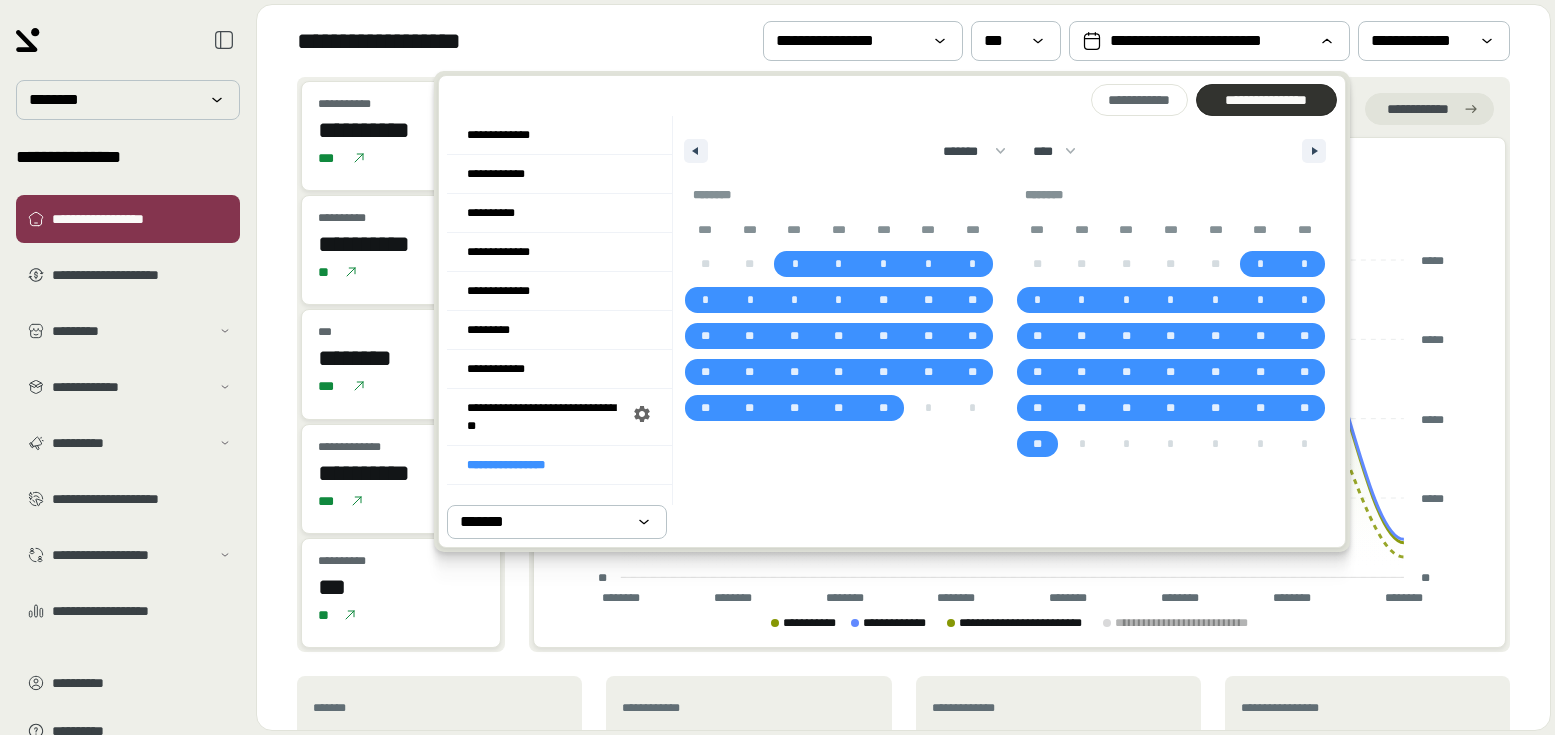 click on "**********" at bounding box center [1266, 100] 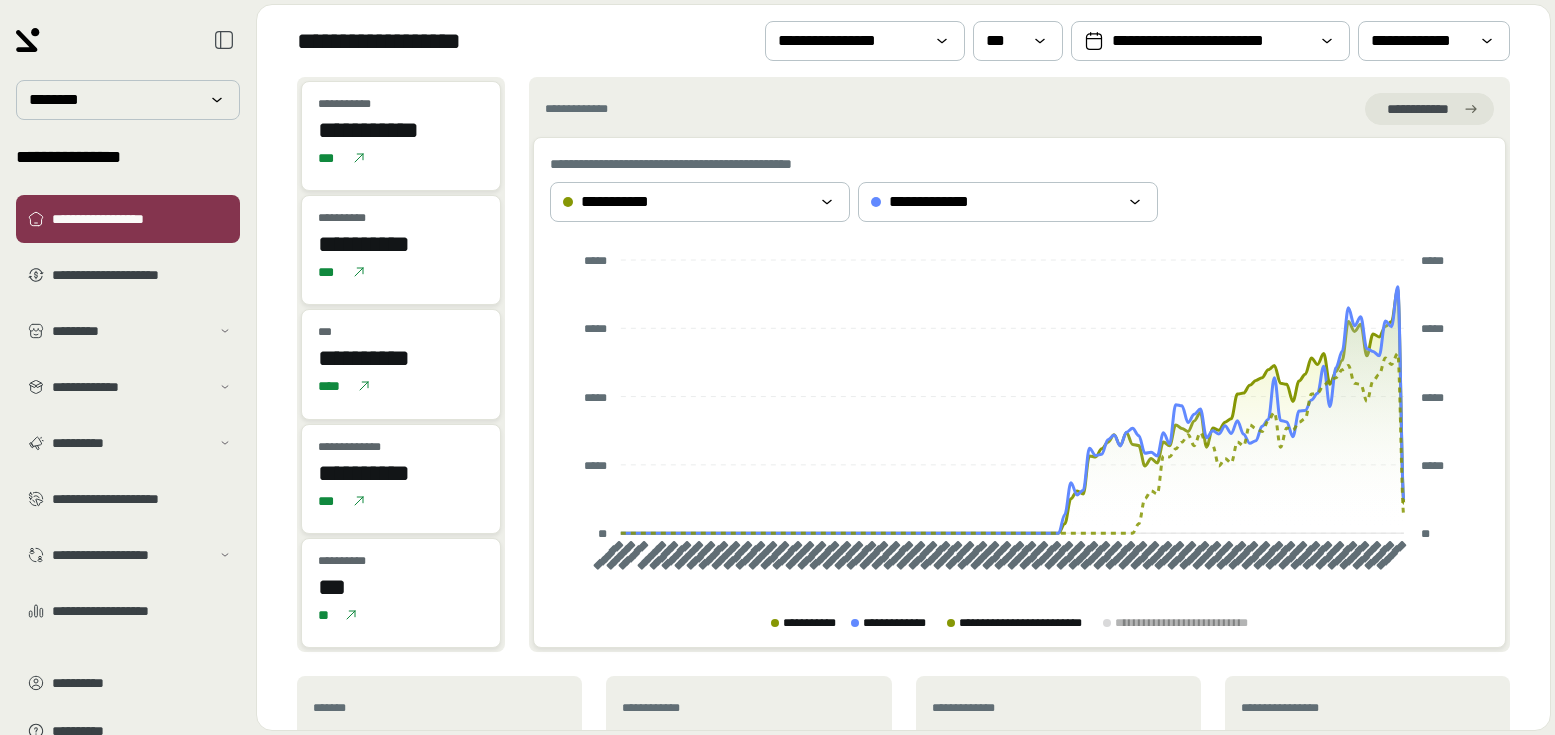scroll, scrollTop: 44, scrollLeft: 0, axis: vertical 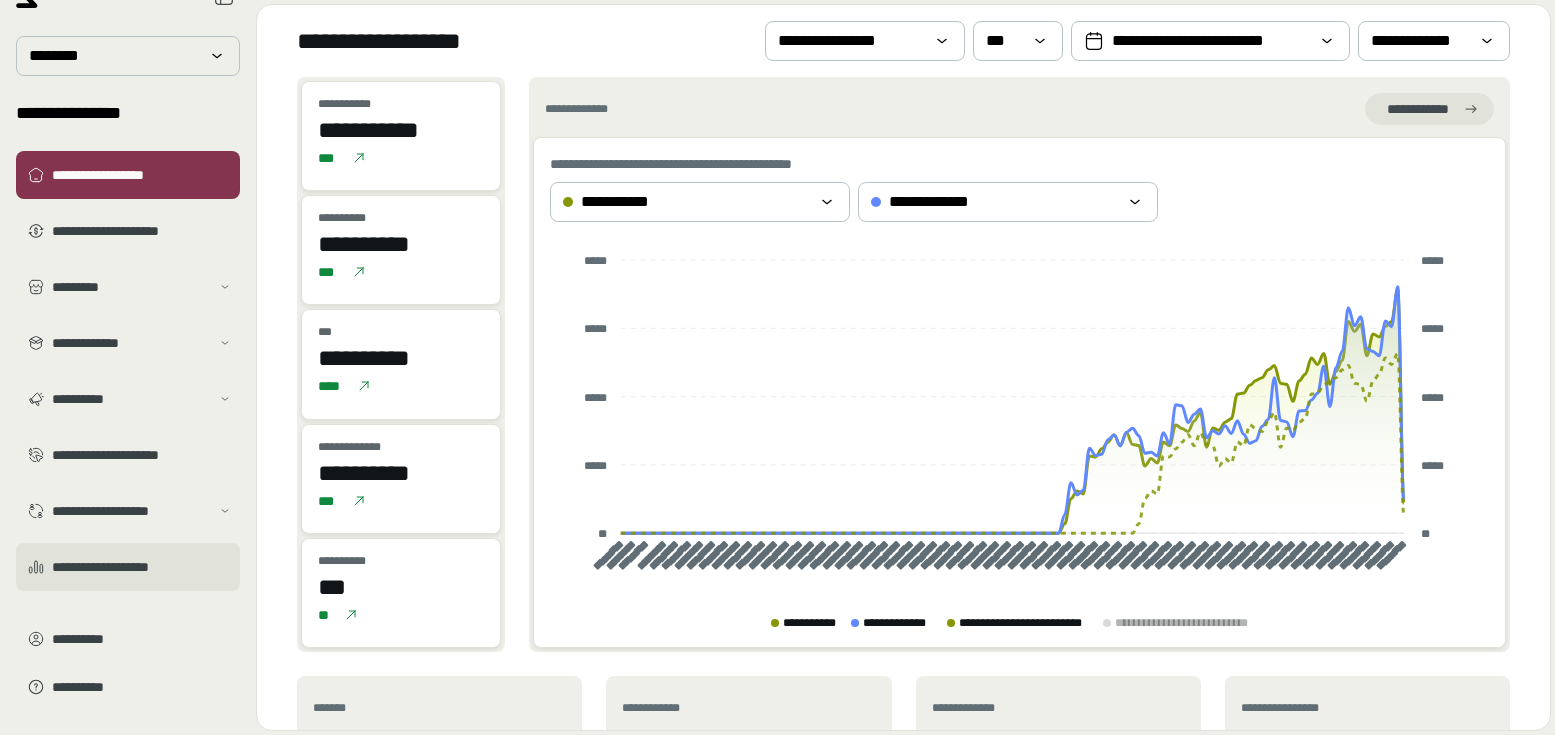 click on "**********" at bounding box center (128, 567) 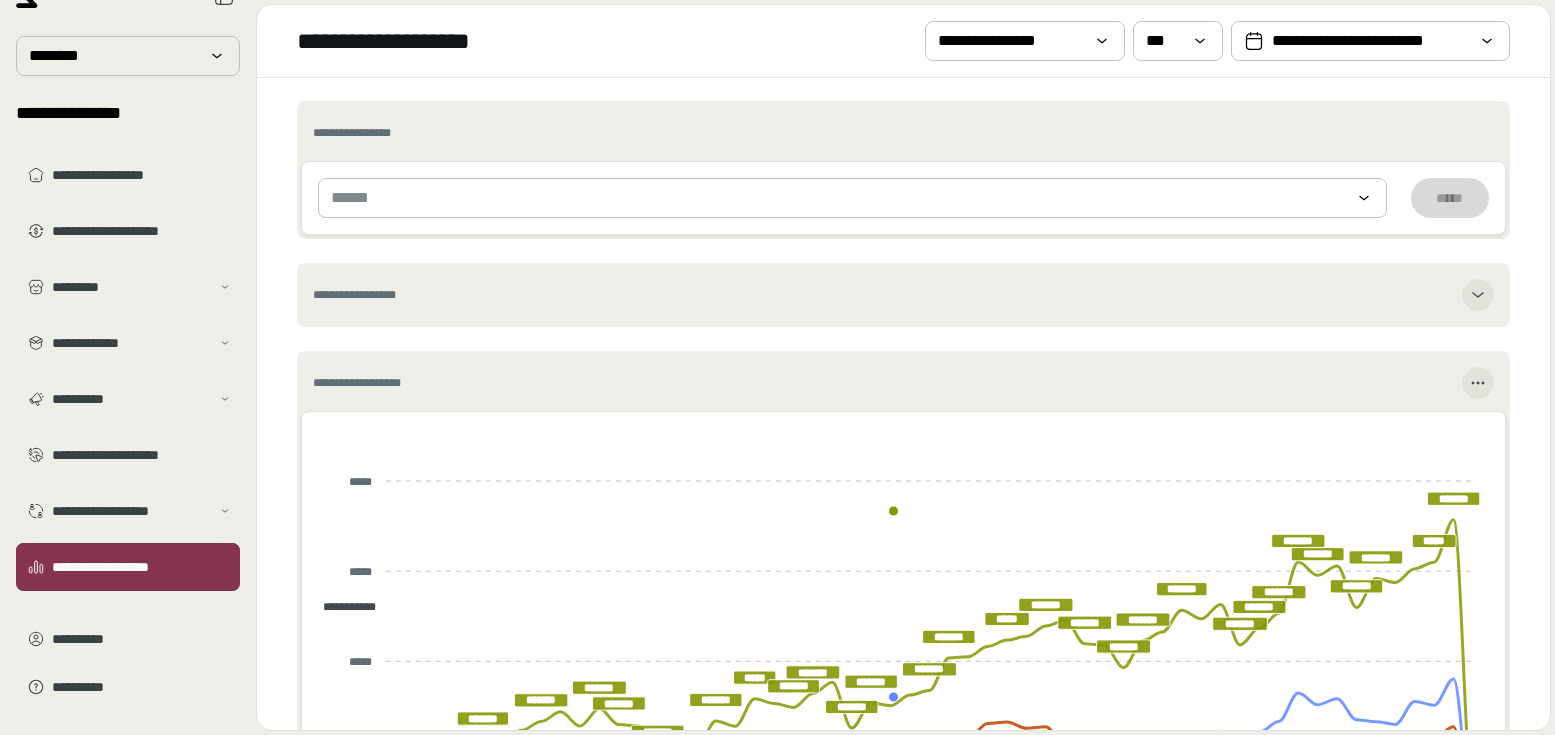scroll, scrollTop: 89, scrollLeft: 0, axis: vertical 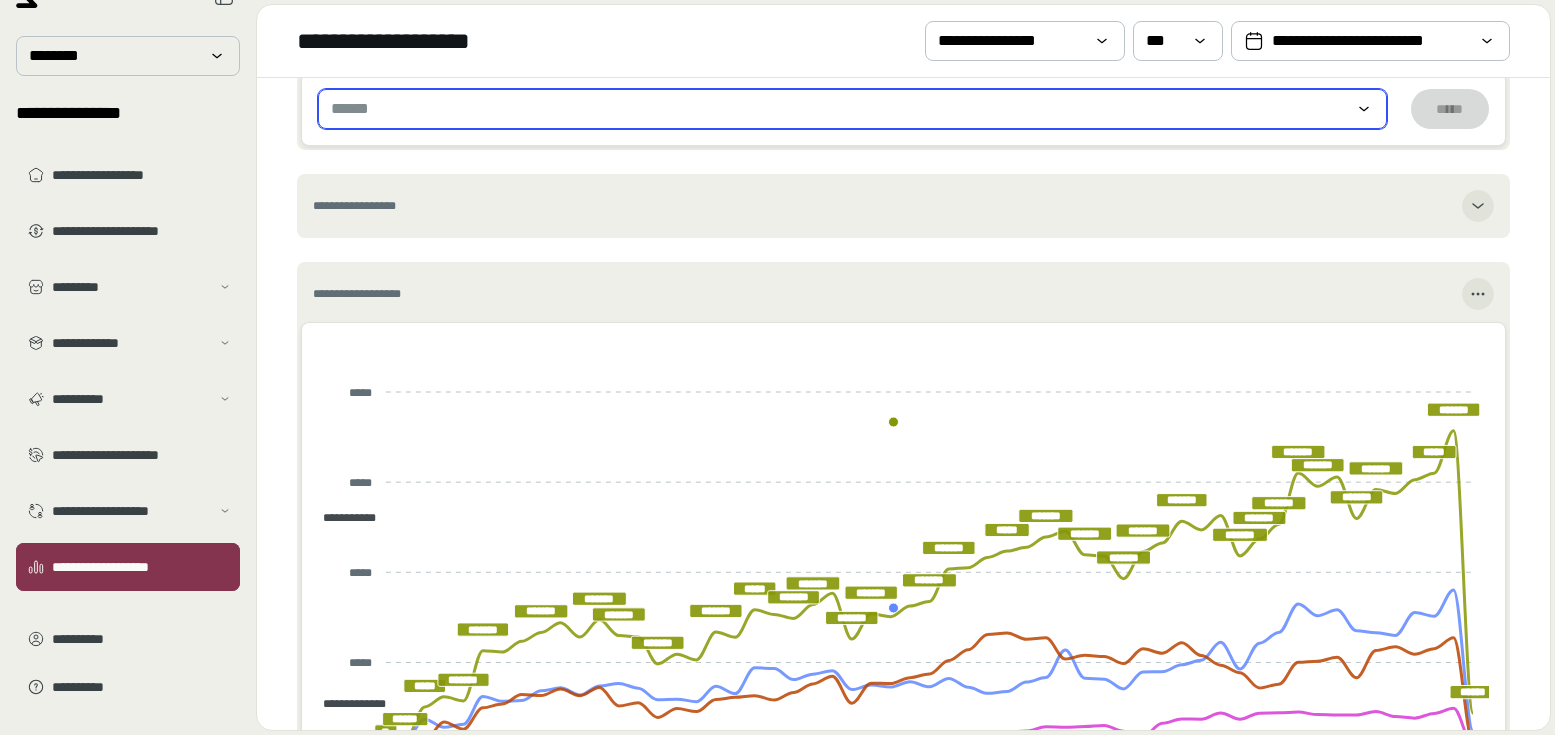 click on "******" at bounding box center [852, 109] 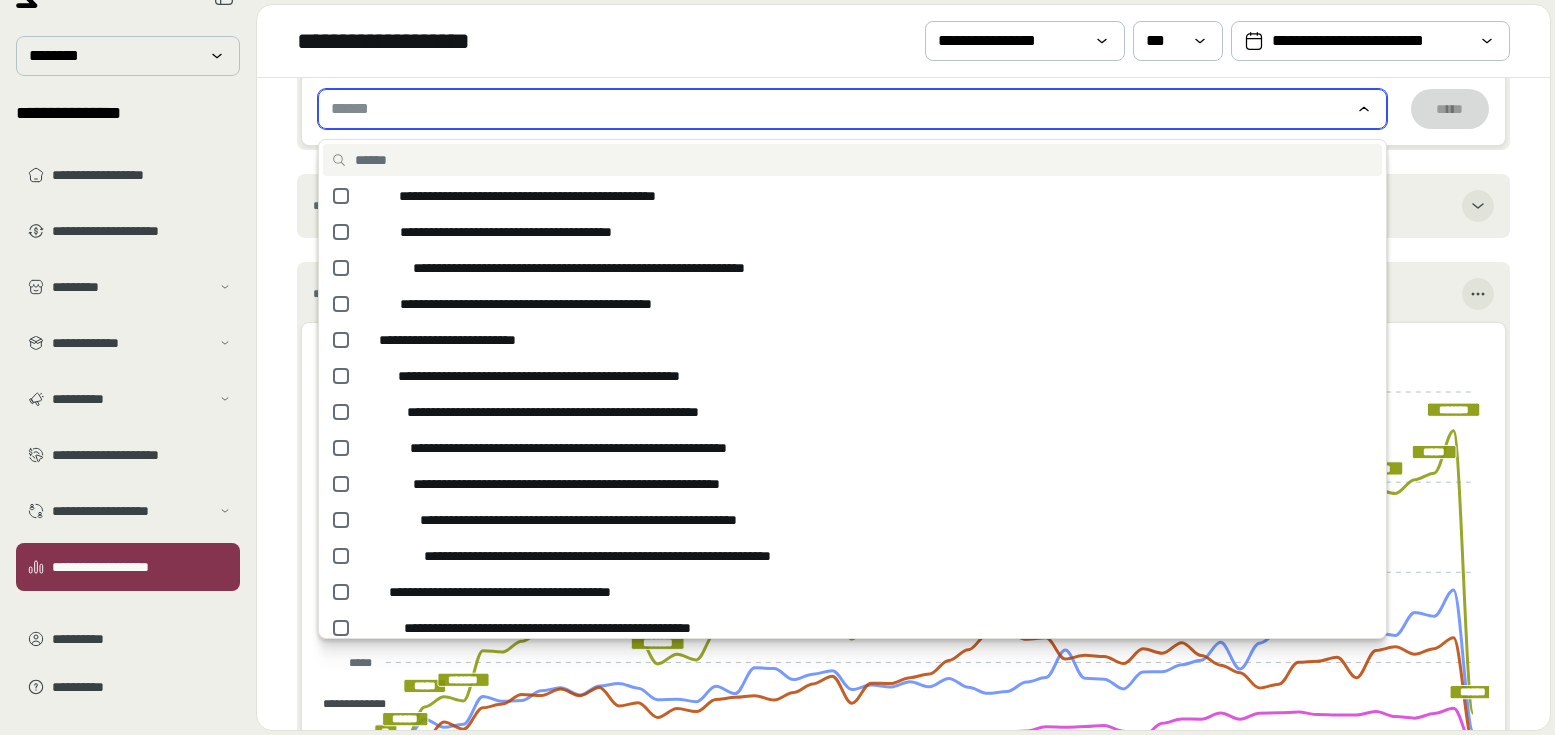 drag, startPoint x: 140, startPoint y: 581, endPoint x: 318, endPoint y: 497, distance: 196.8248 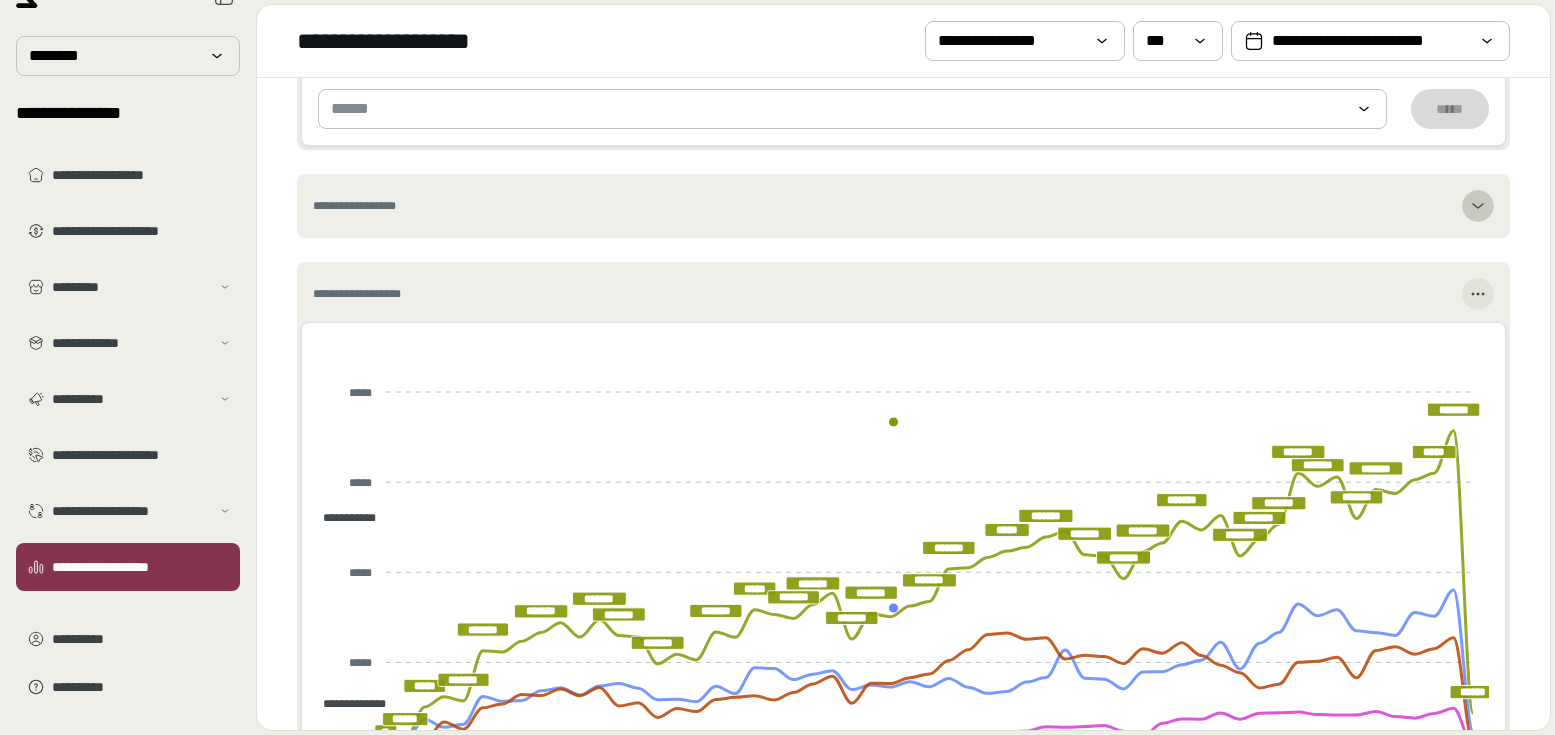 drag, startPoint x: 1442, startPoint y: 382, endPoint x: 1488, endPoint y: 191, distance: 196.4612 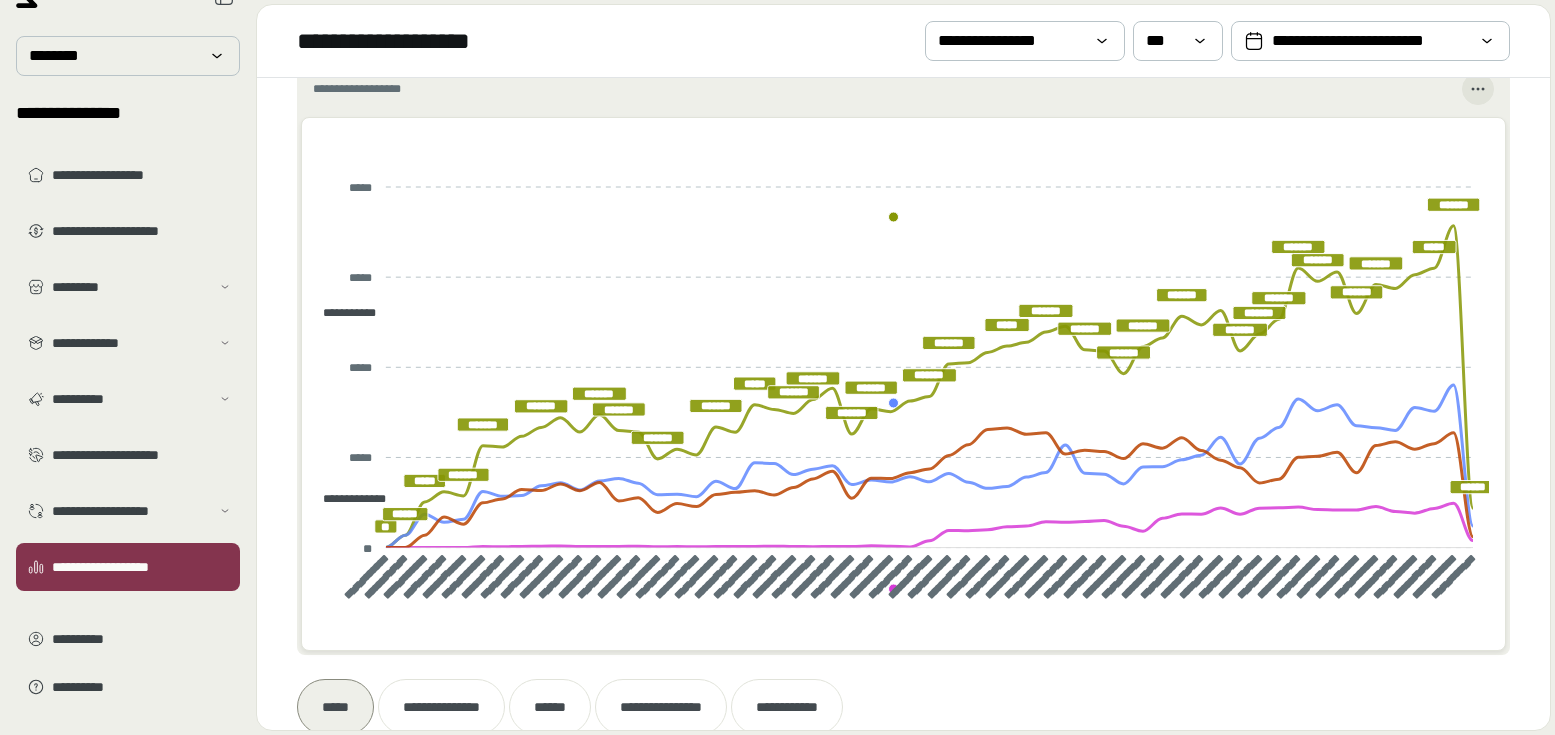 scroll, scrollTop: 1506, scrollLeft: 0, axis: vertical 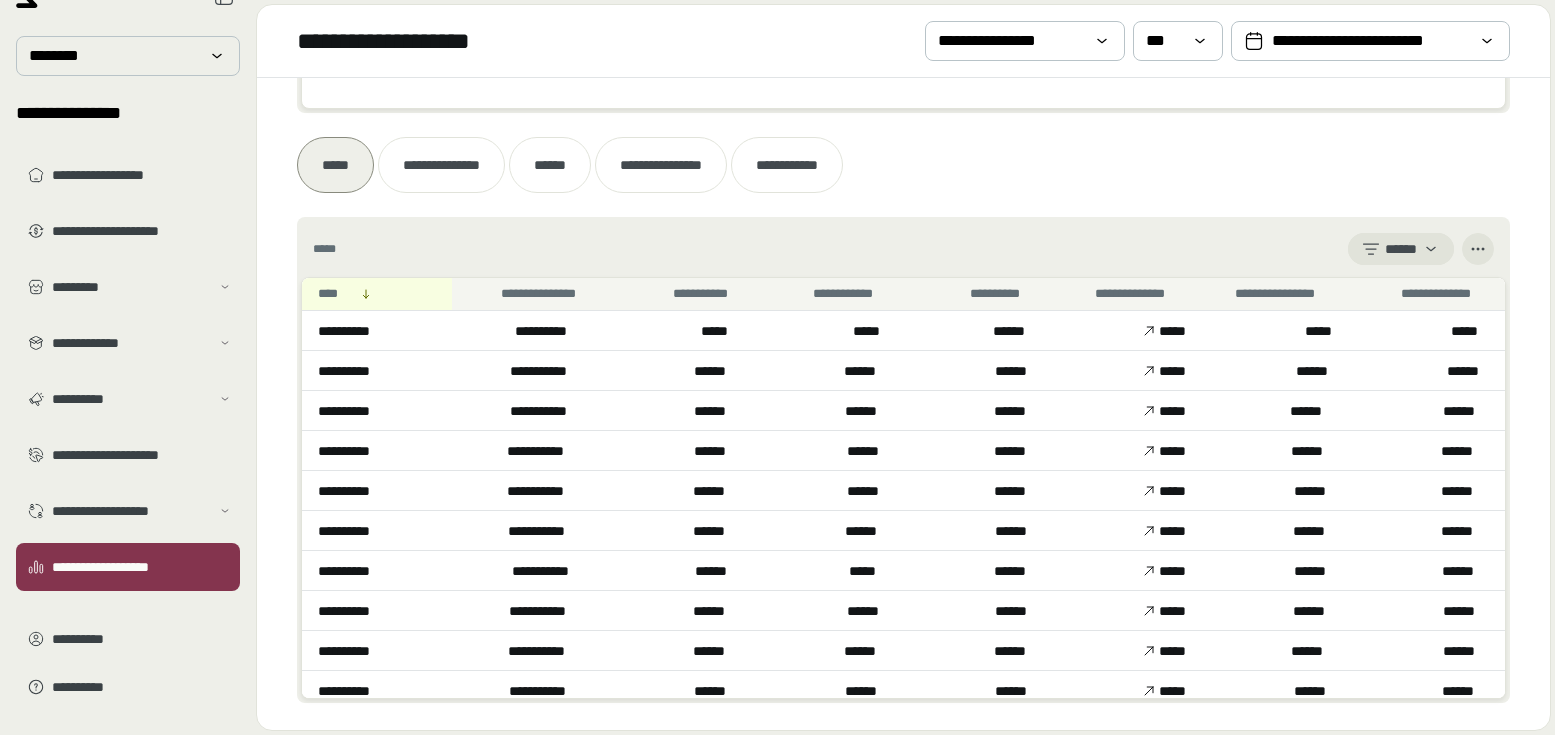 click at bounding box center (550, 165) 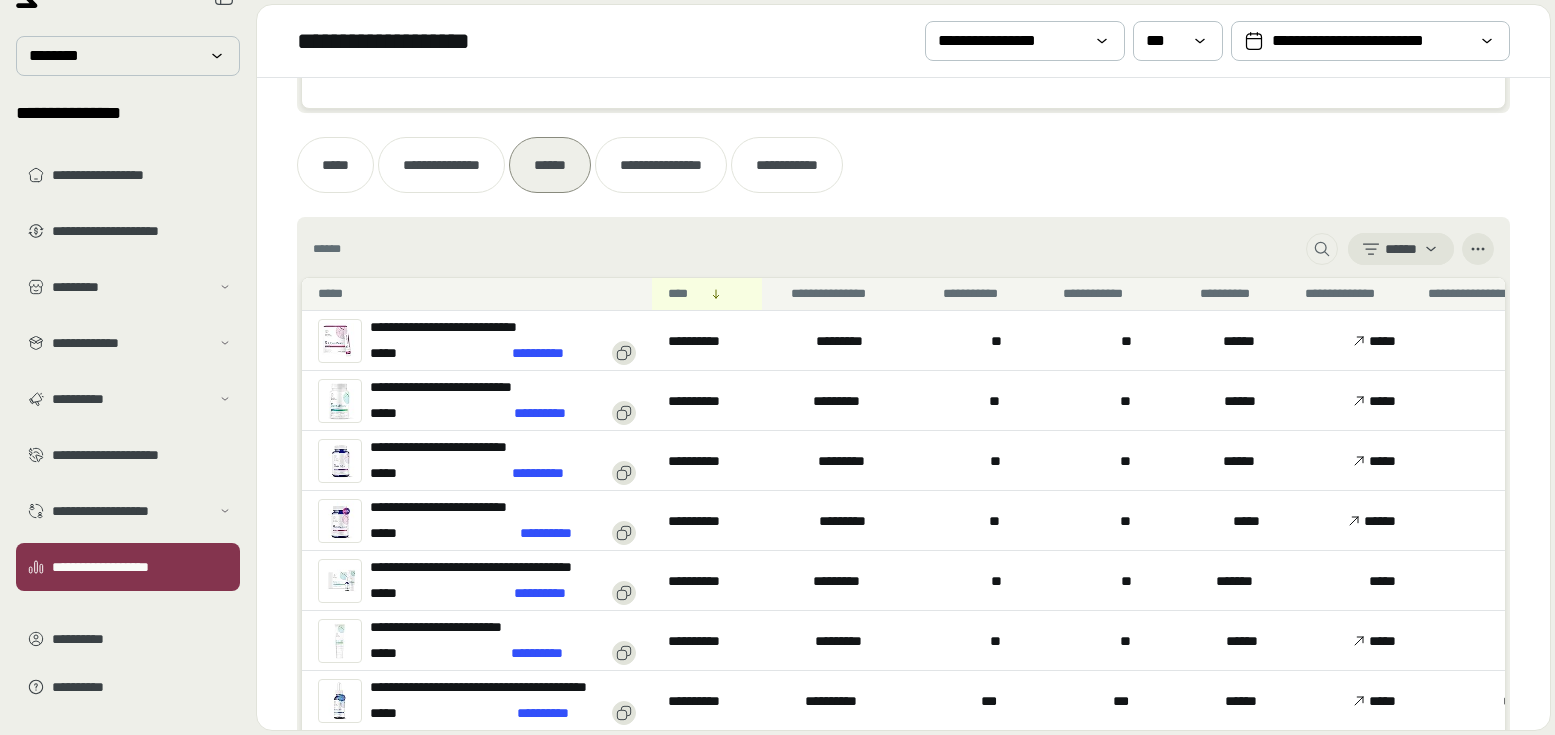click at bounding box center [661, 165] 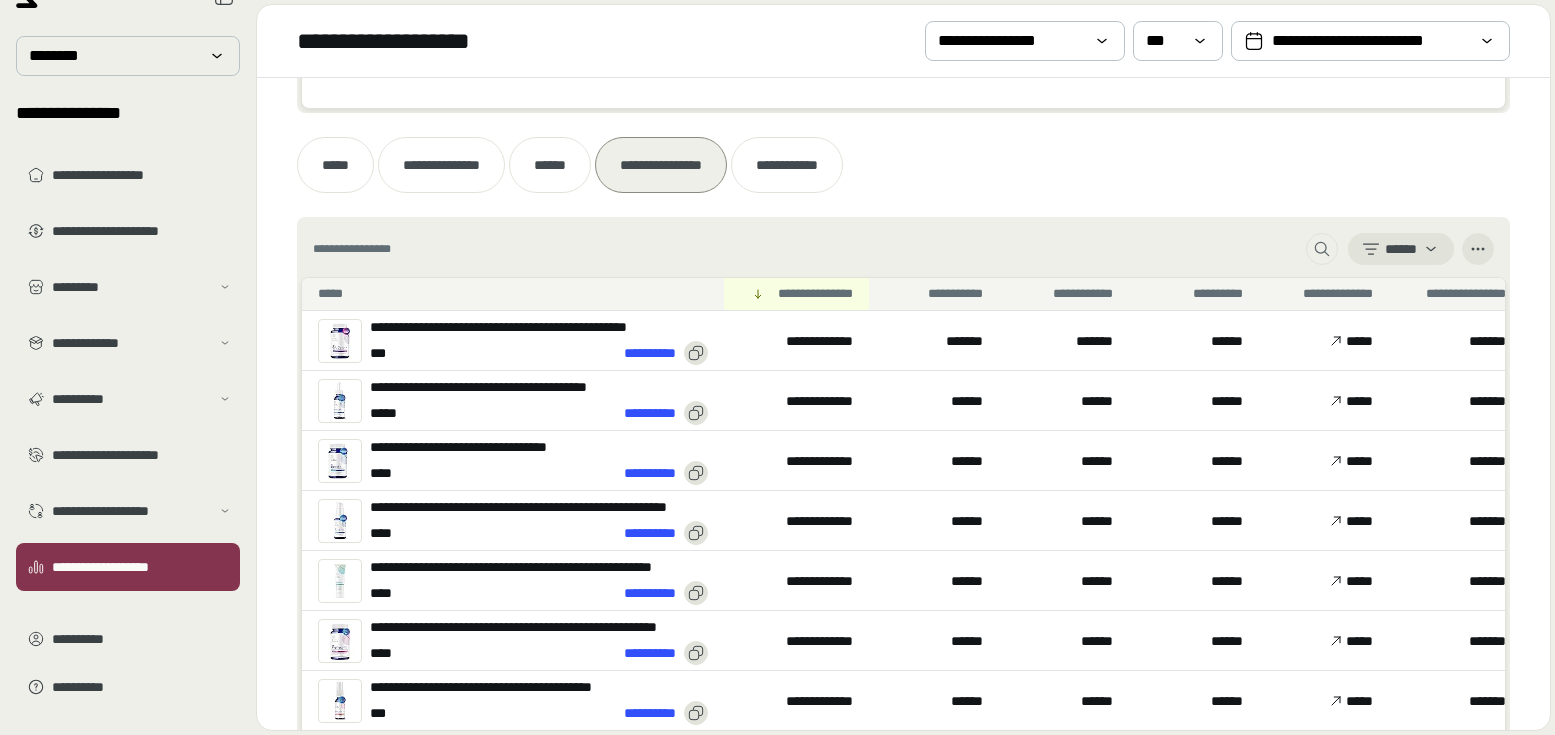 scroll, scrollTop: 1506, scrollLeft: 0, axis: vertical 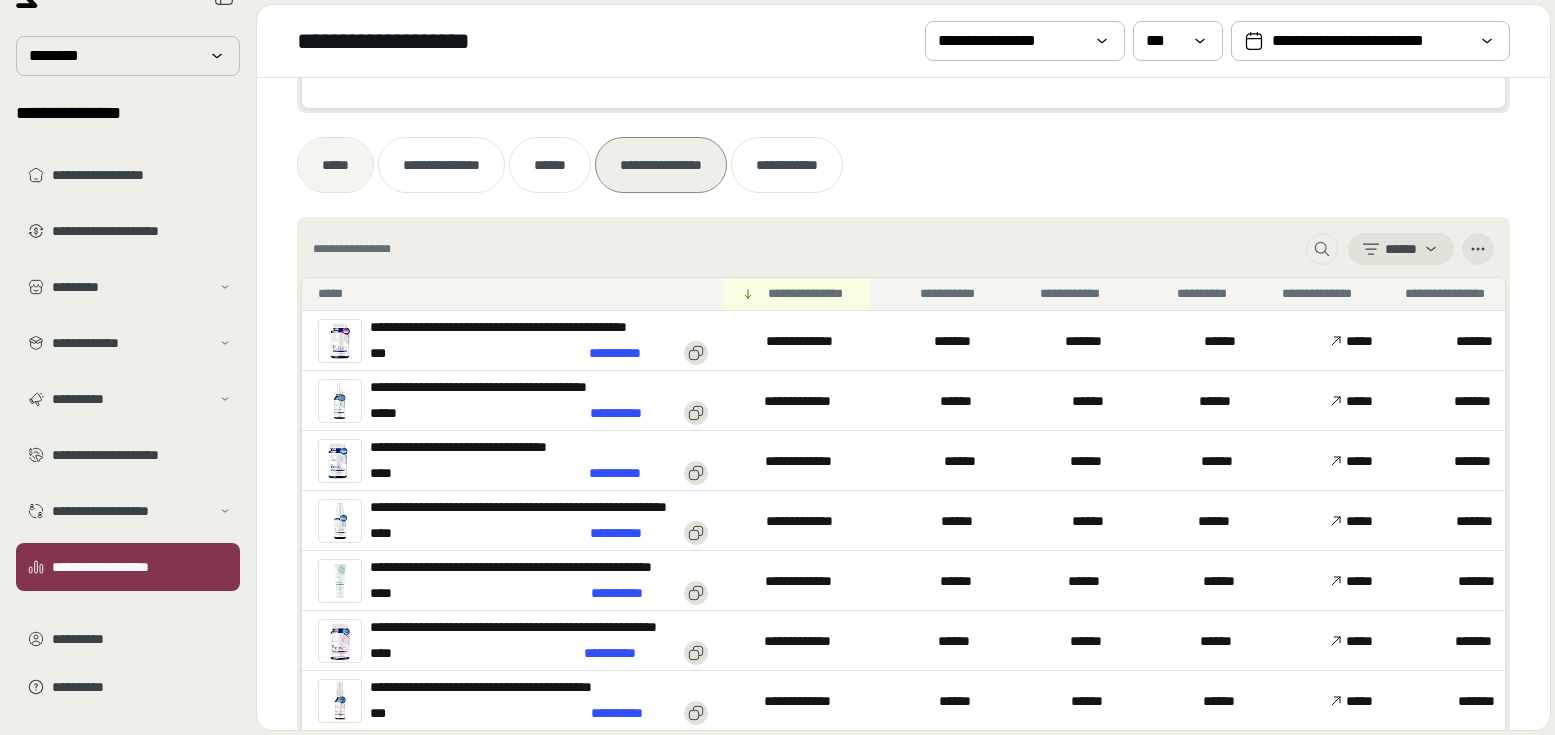 drag, startPoint x: 1488, startPoint y: 191, endPoint x: 342, endPoint y: 163, distance: 1146.342 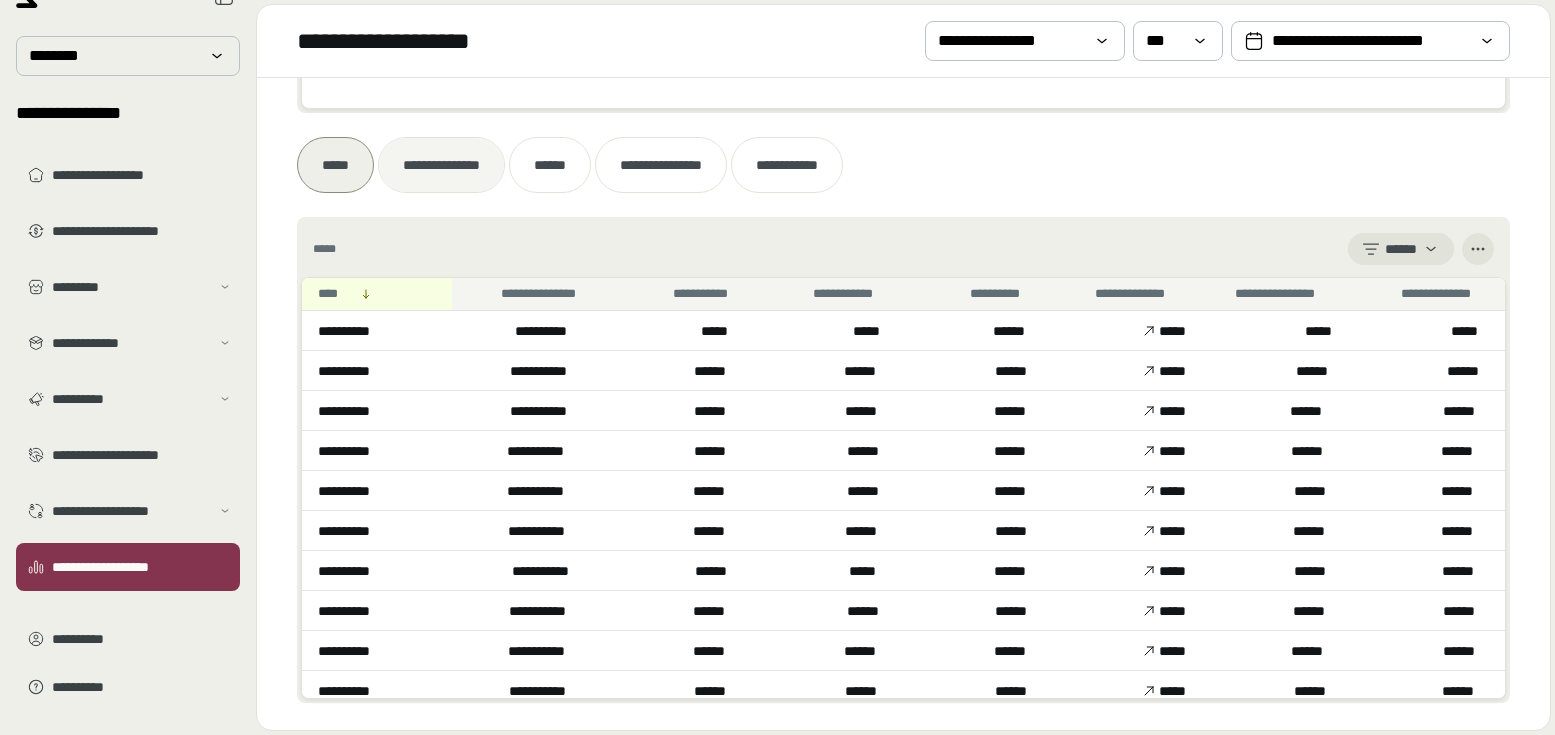 drag, startPoint x: 342, startPoint y: 163, endPoint x: 466, endPoint y: 174, distance: 124.486946 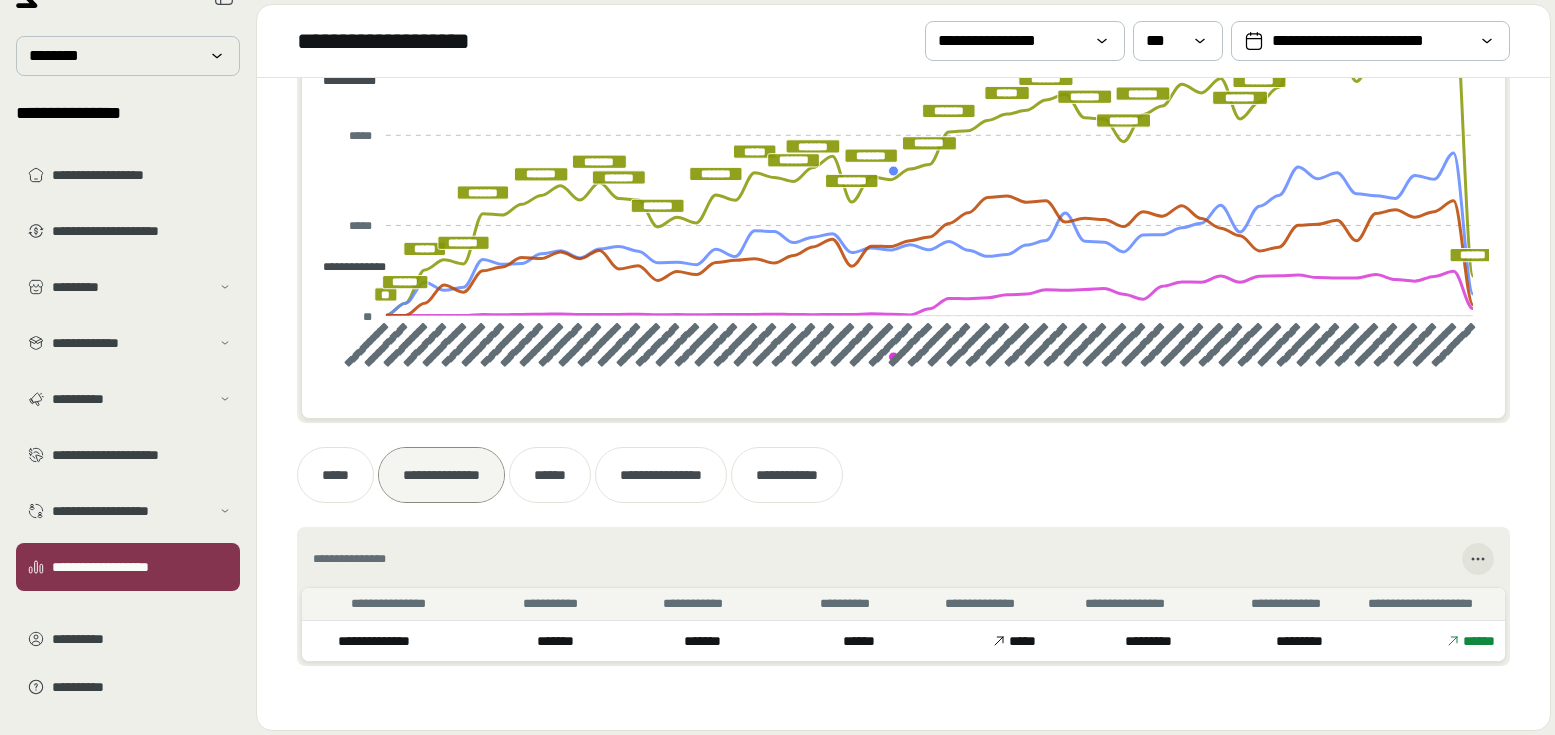 scroll, scrollTop: 1196, scrollLeft: 0, axis: vertical 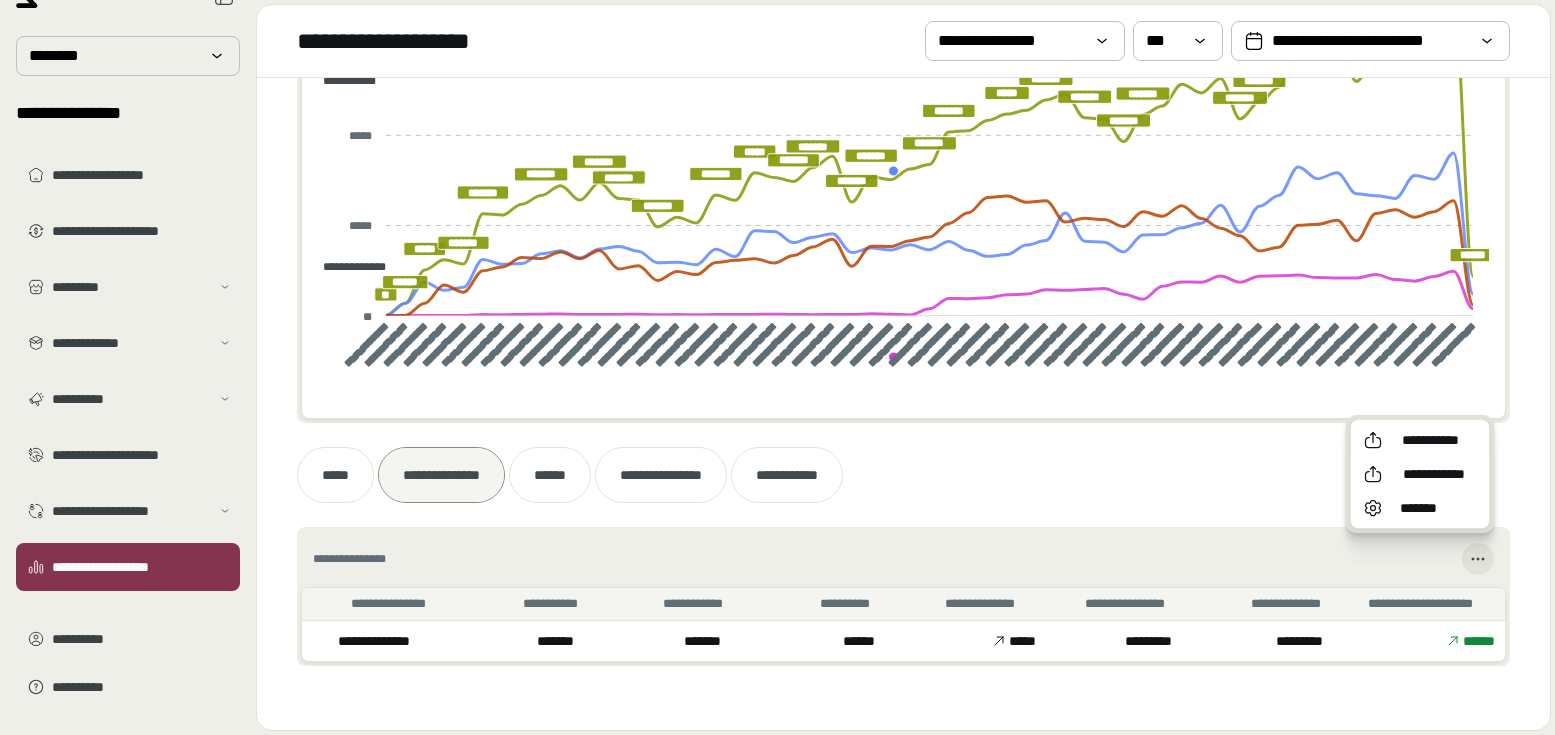 click 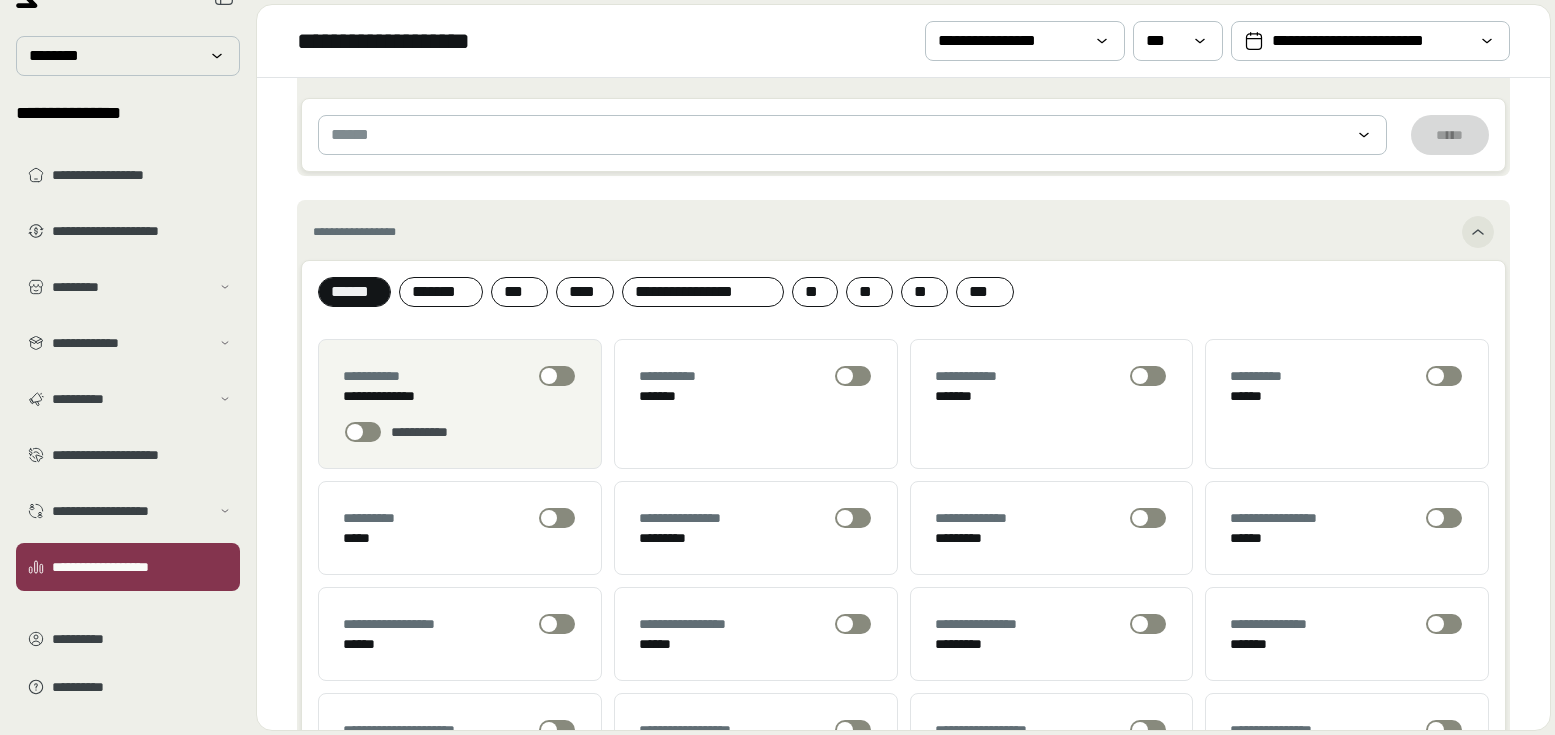 scroll, scrollTop: 0, scrollLeft: 0, axis: both 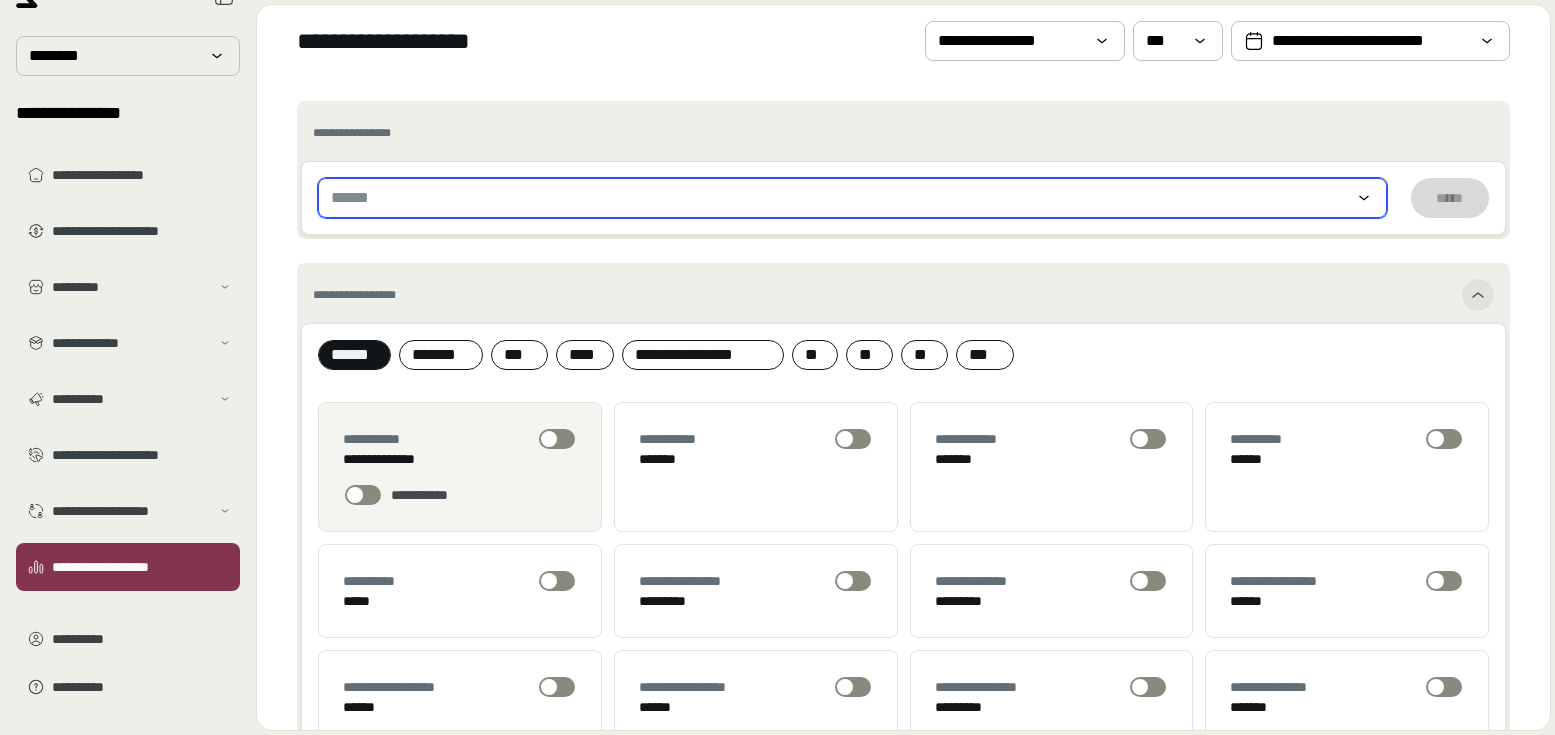 drag, startPoint x: 466, startPoint y: 174, endPoint x: 1351, endPoint y: 189, distance: 885.12714 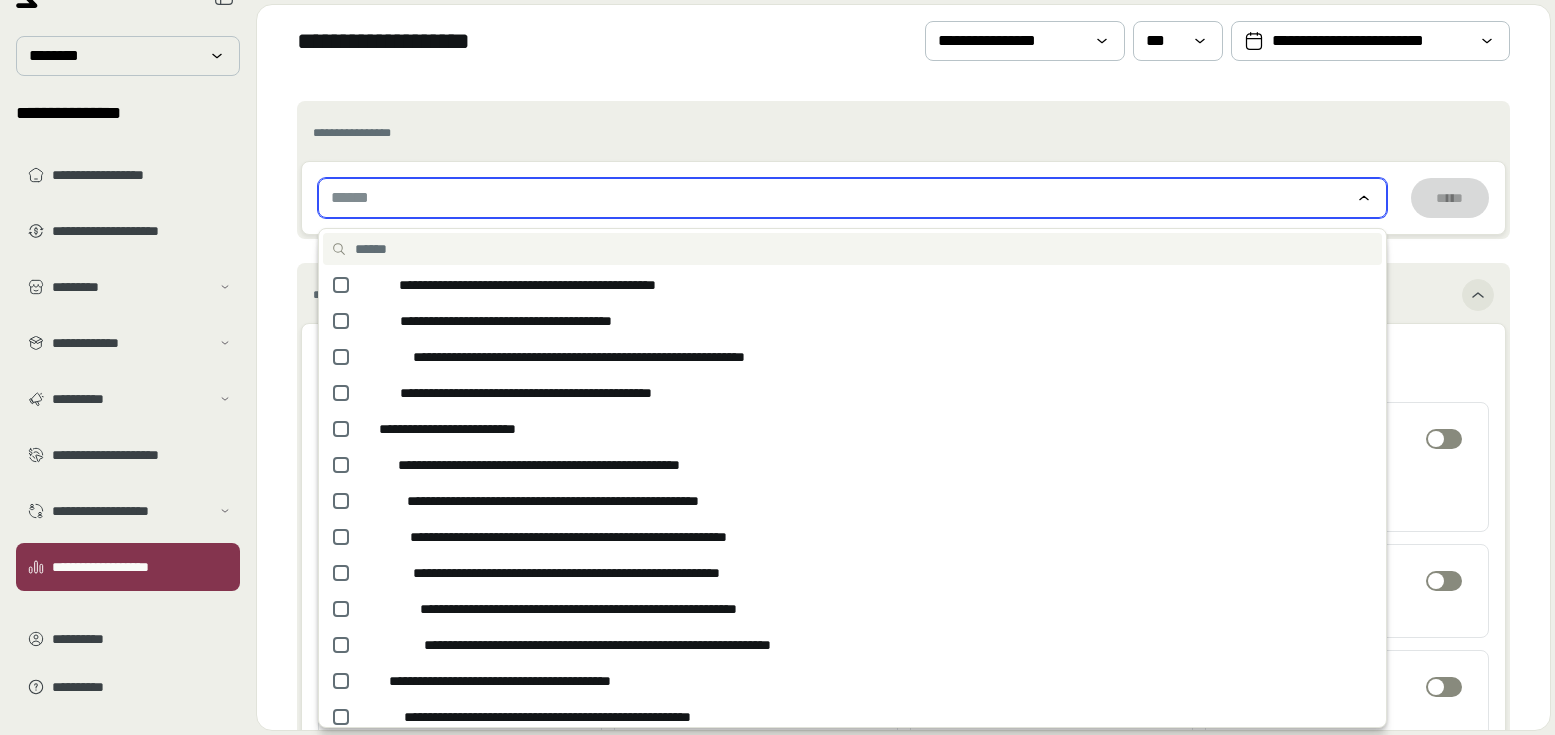 click on "******" at bounding box center [852, 198] 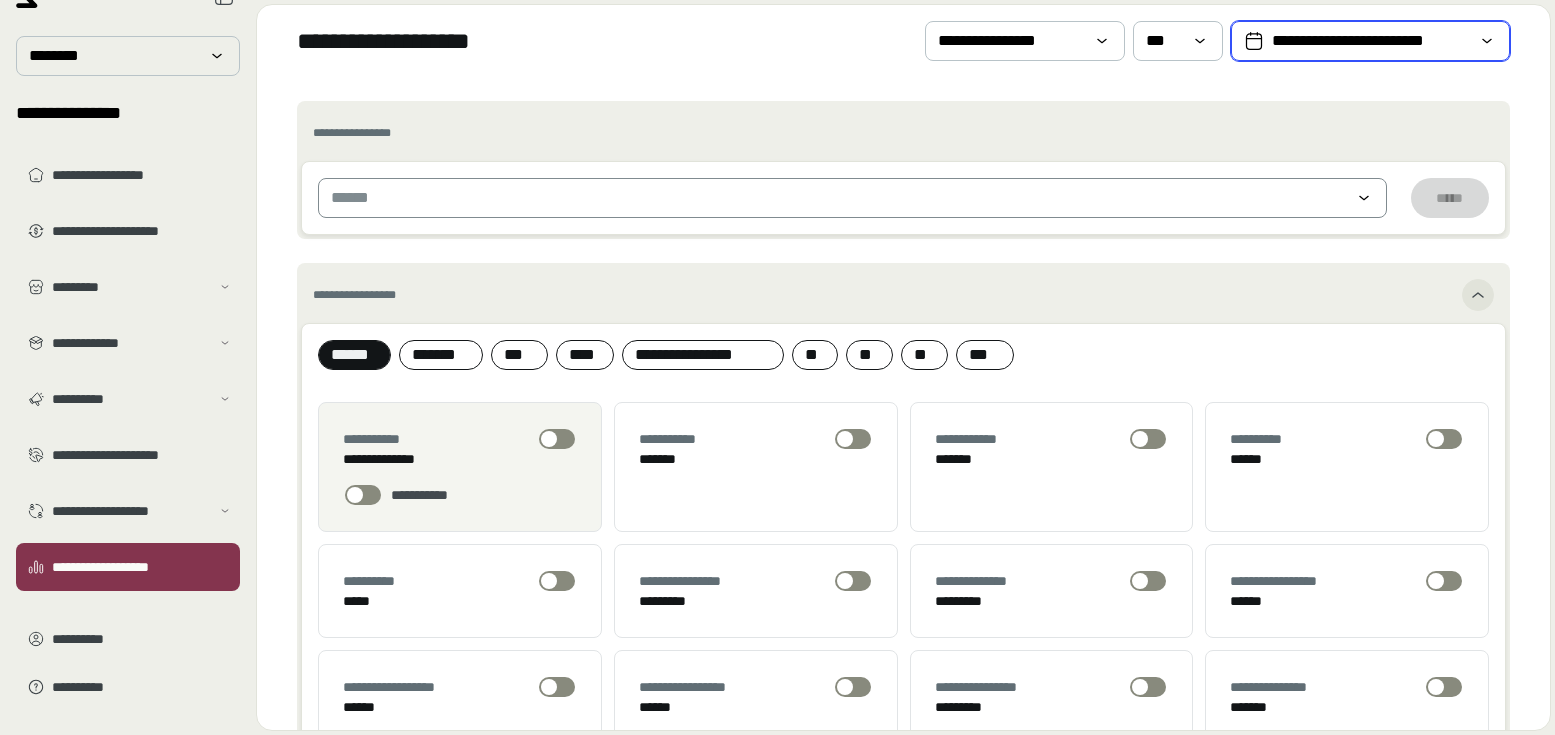 click on "**********" at bounding box center (1370, 41) 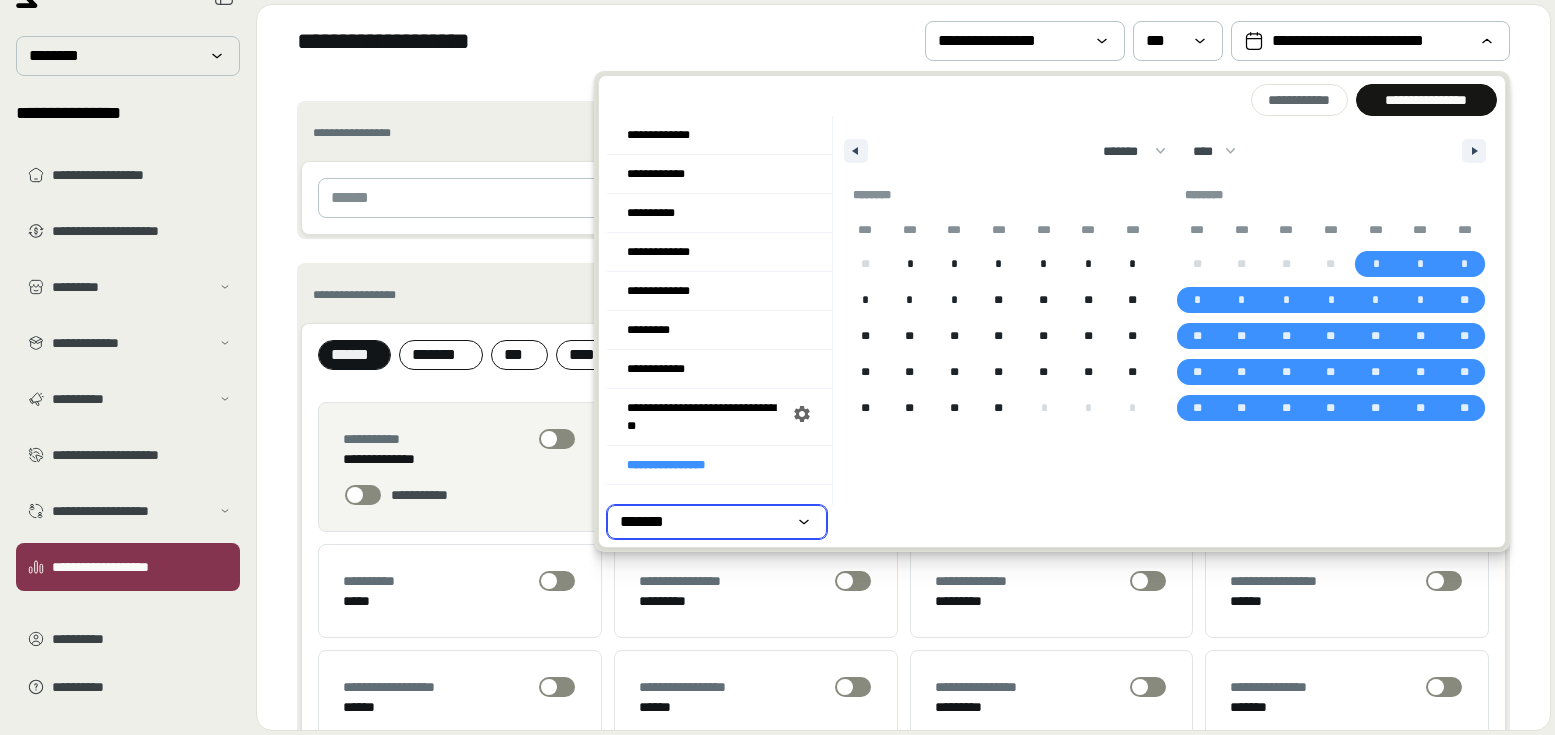 drag, startPoint x: 1351, startPoint y: 189, endPoint x: 712, endPoint y: 523, distance: 721.02496 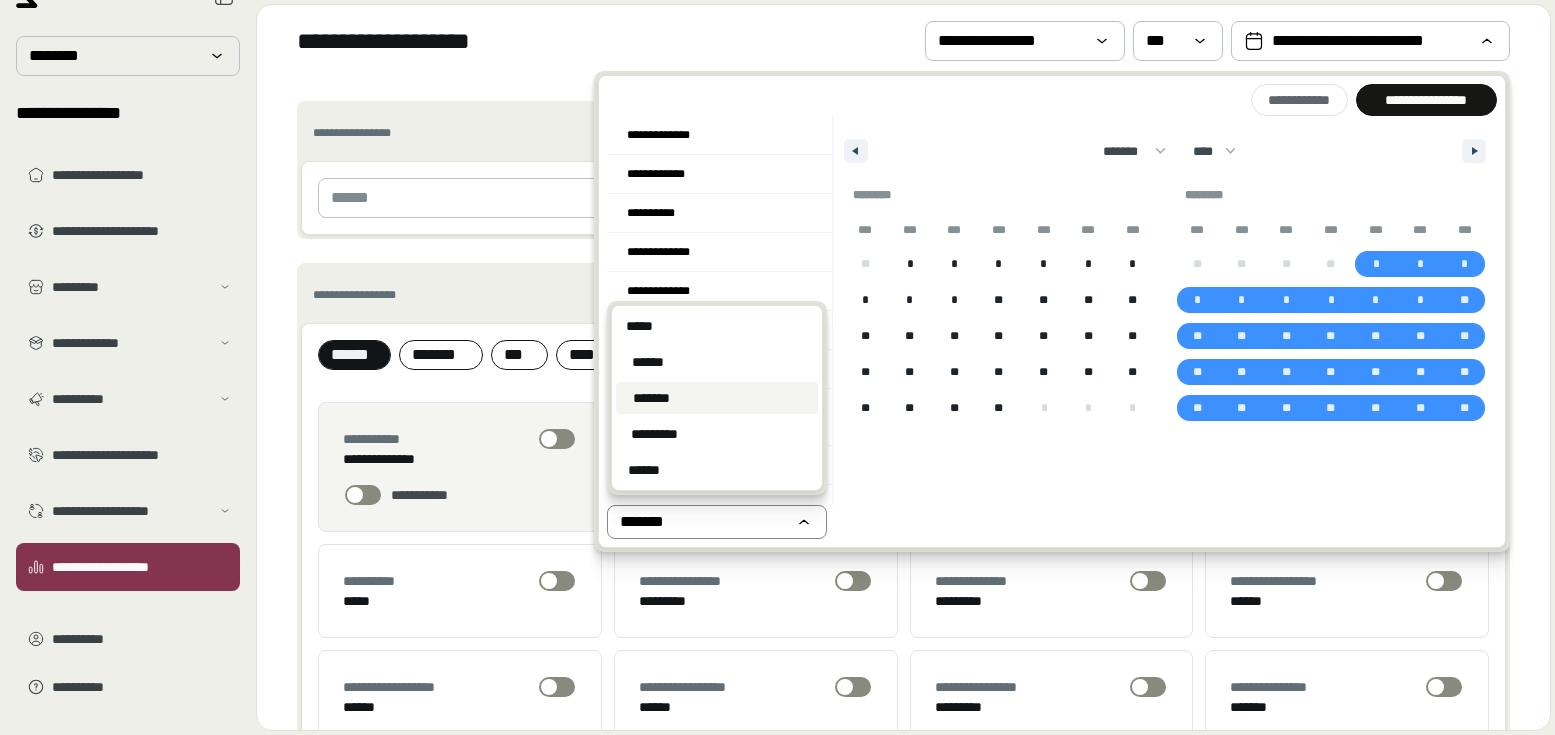 click on "*****" at bounding box center [717, 326] 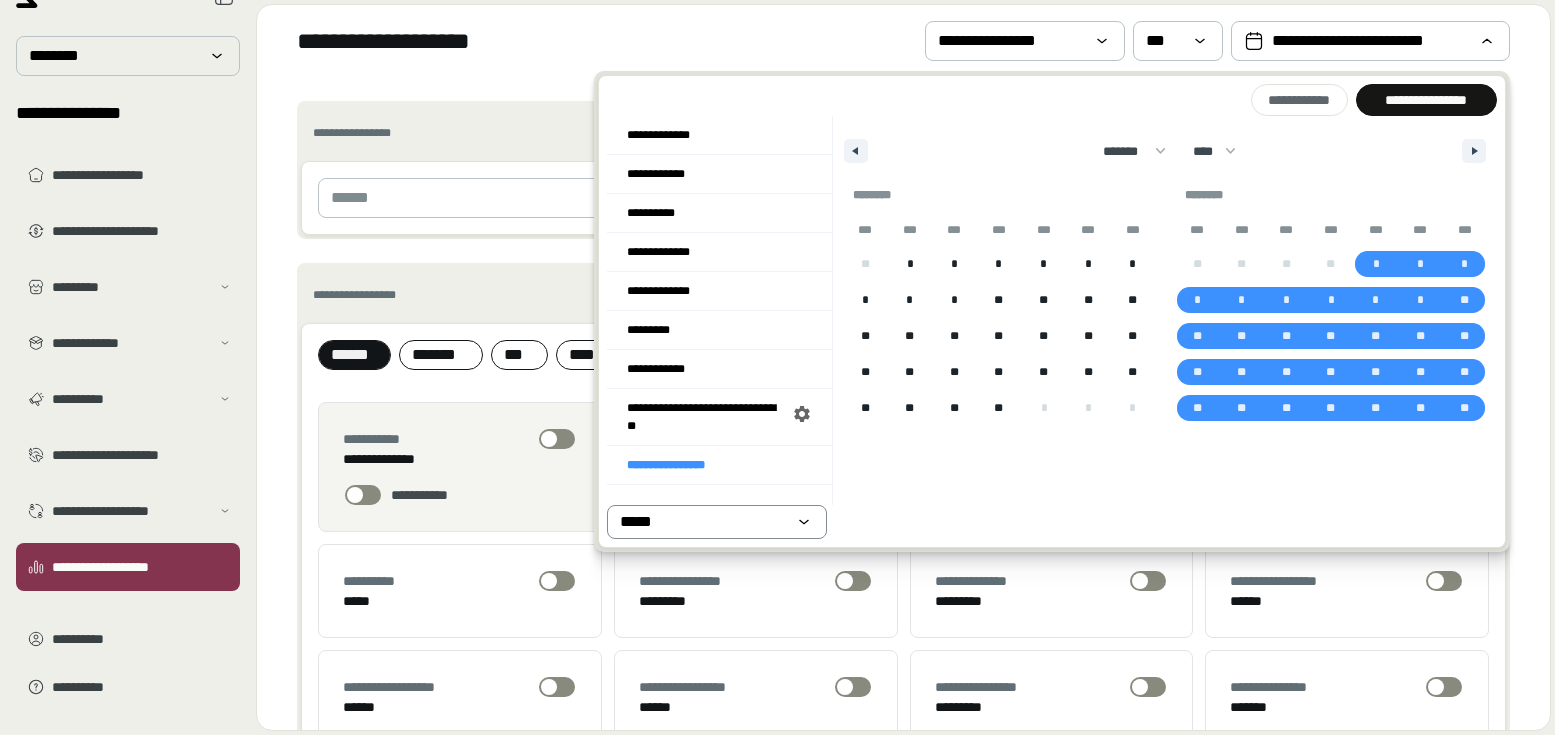 click at bounding box center [1426, 100] 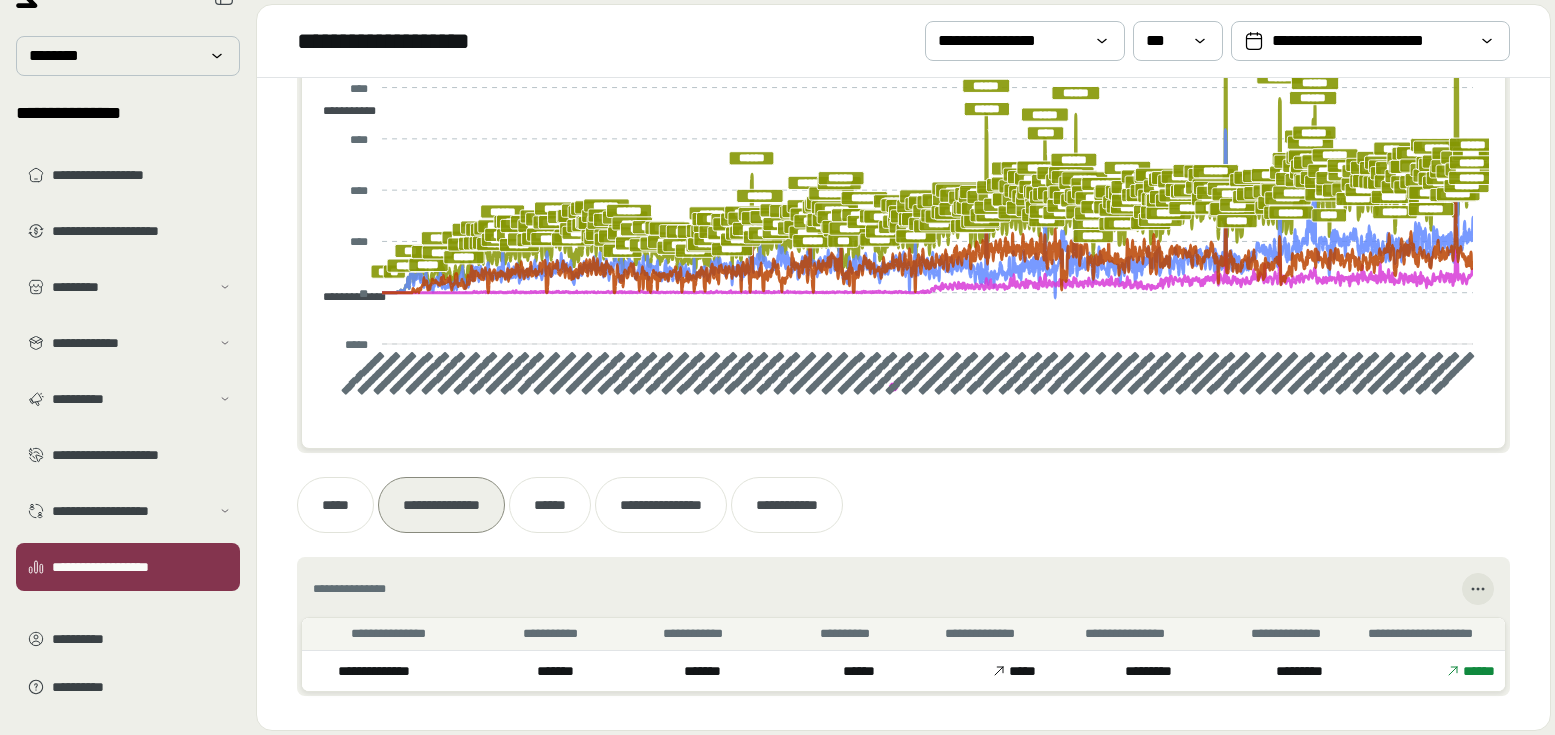 scroll, scrollTop: 1196, scrollLeft: 0, axis: vertical 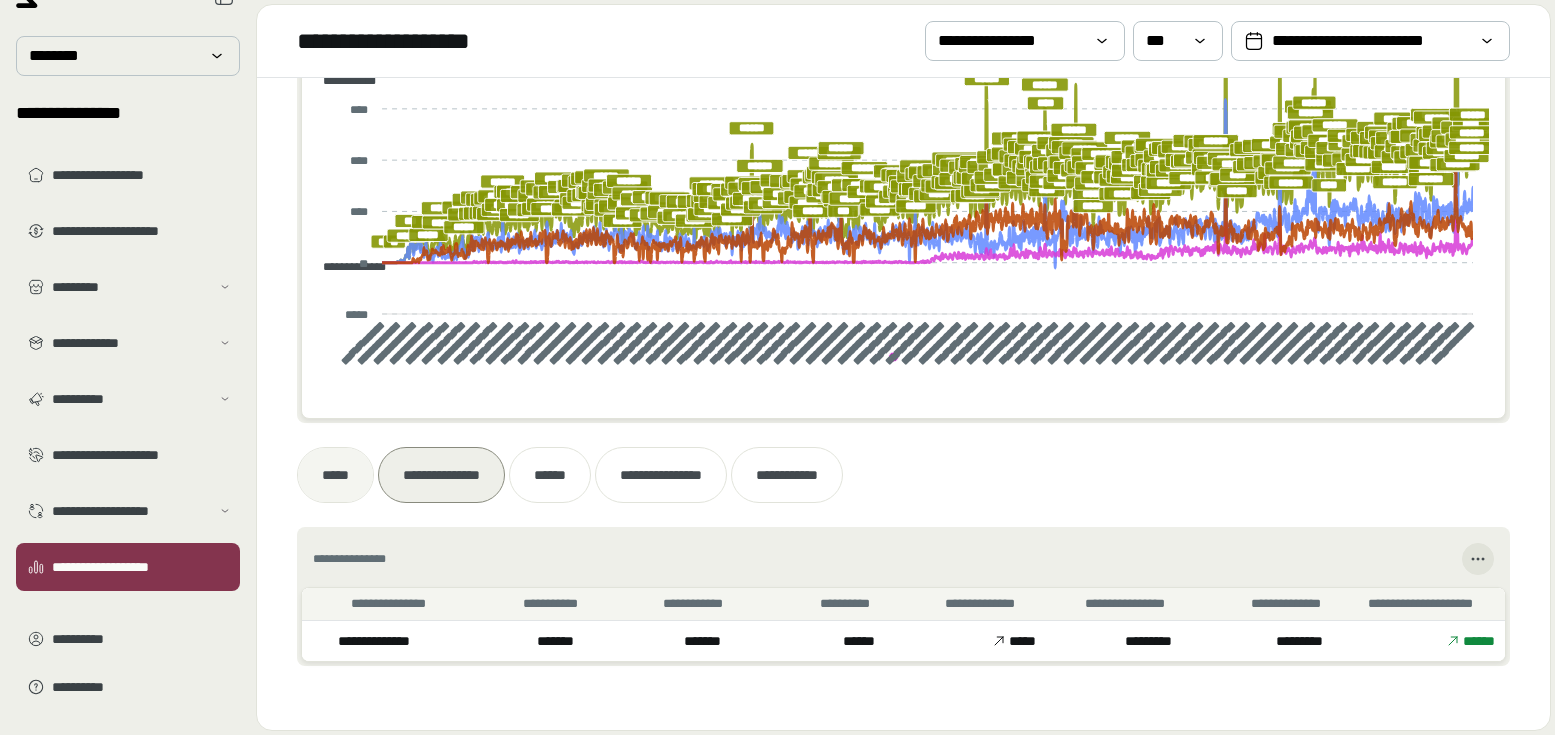 drag, startPoint x: 712, startPoint y: 523, endPoint x: 341, endPoint y: 472, distance: 374.48898 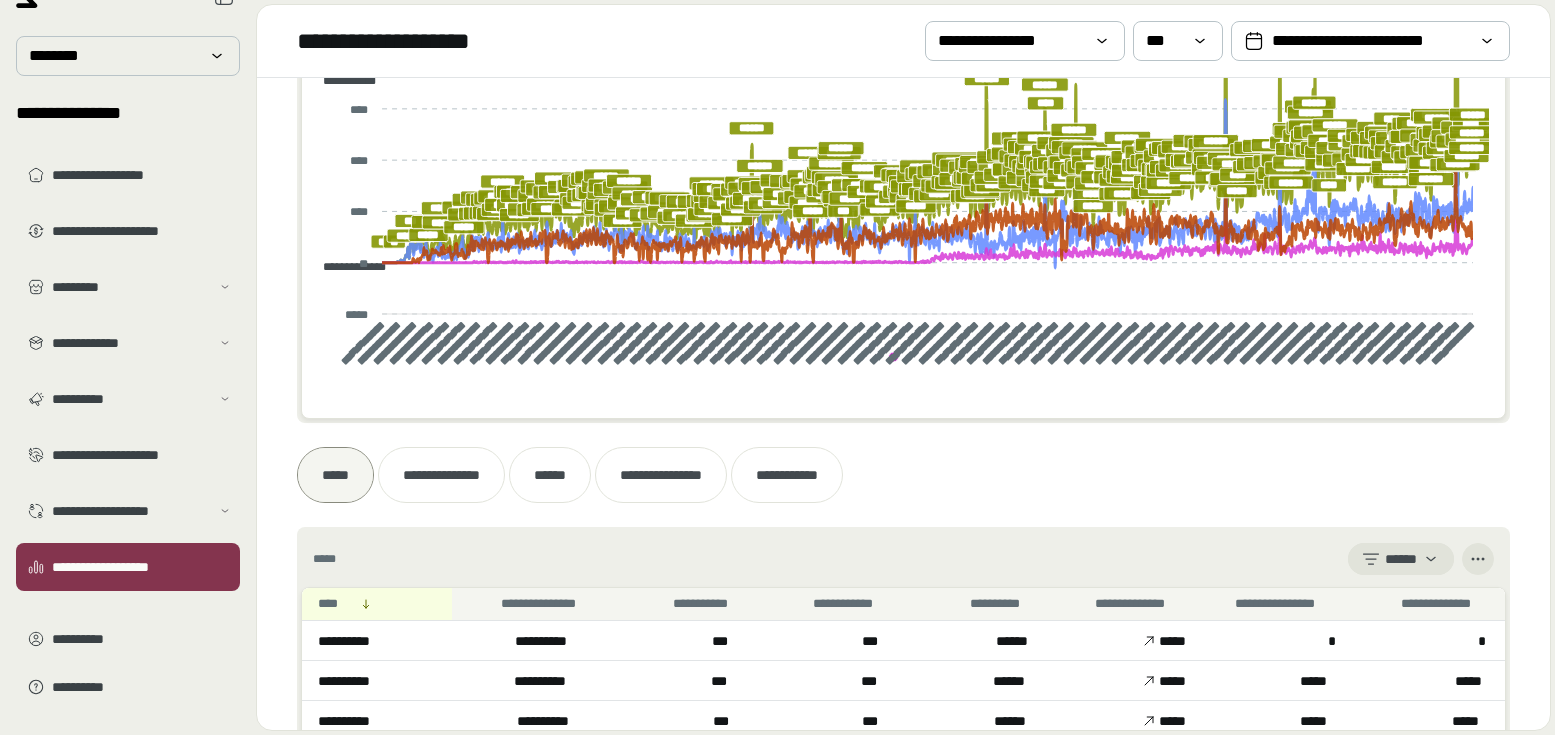 scroll, scrollTop: 1197, scrollLeft: 0, axis: vertical 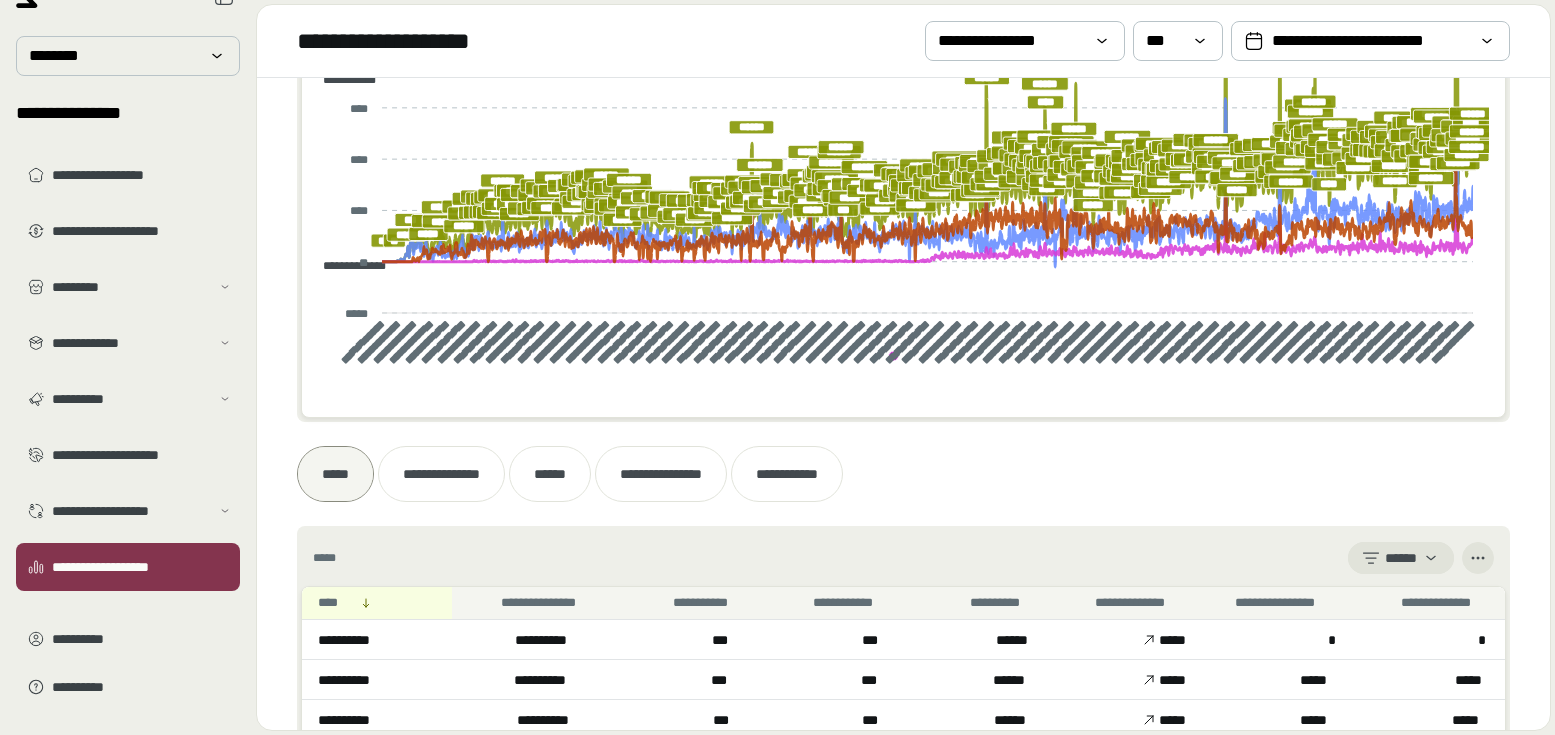 click 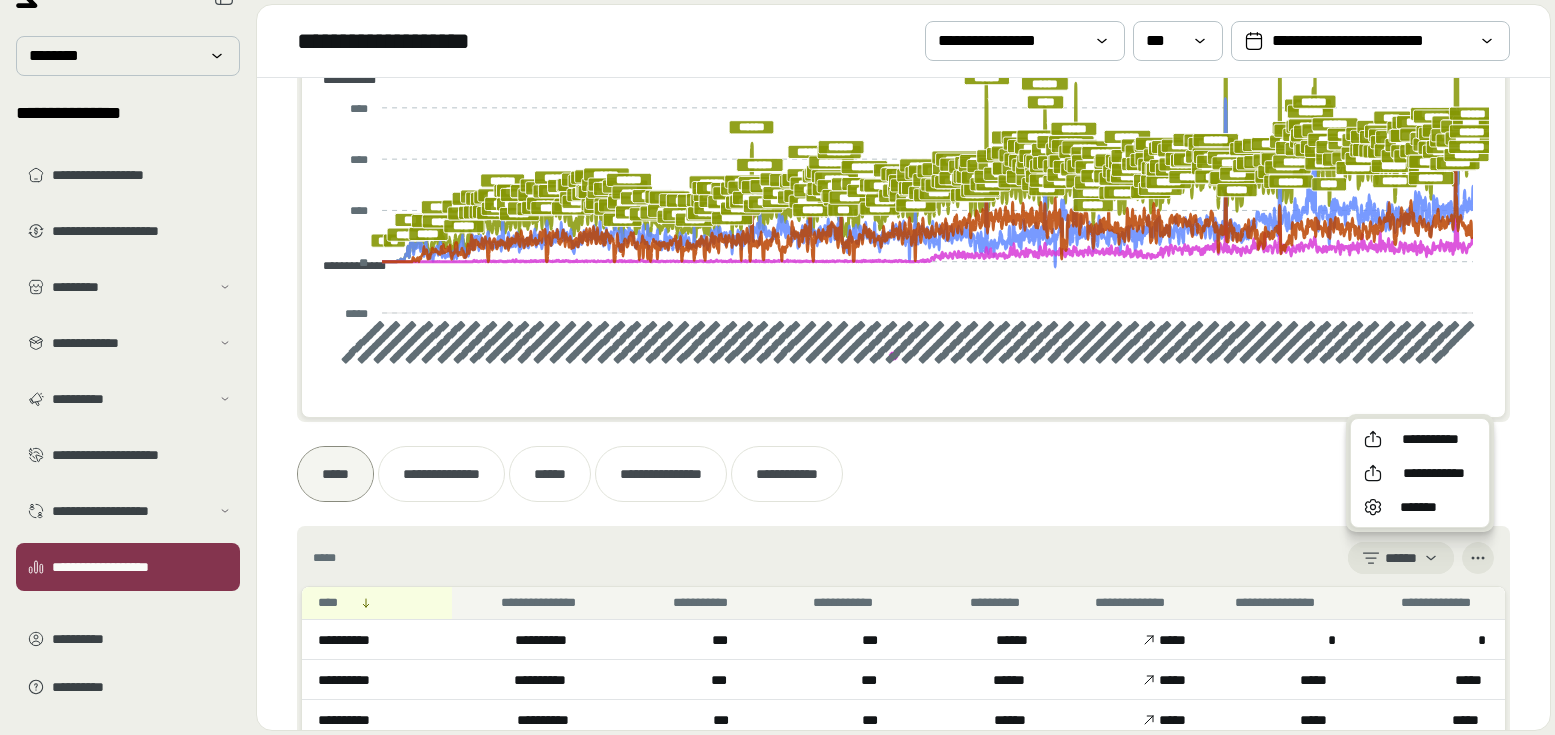 click on "**********" at bounding box center (1430, 439) 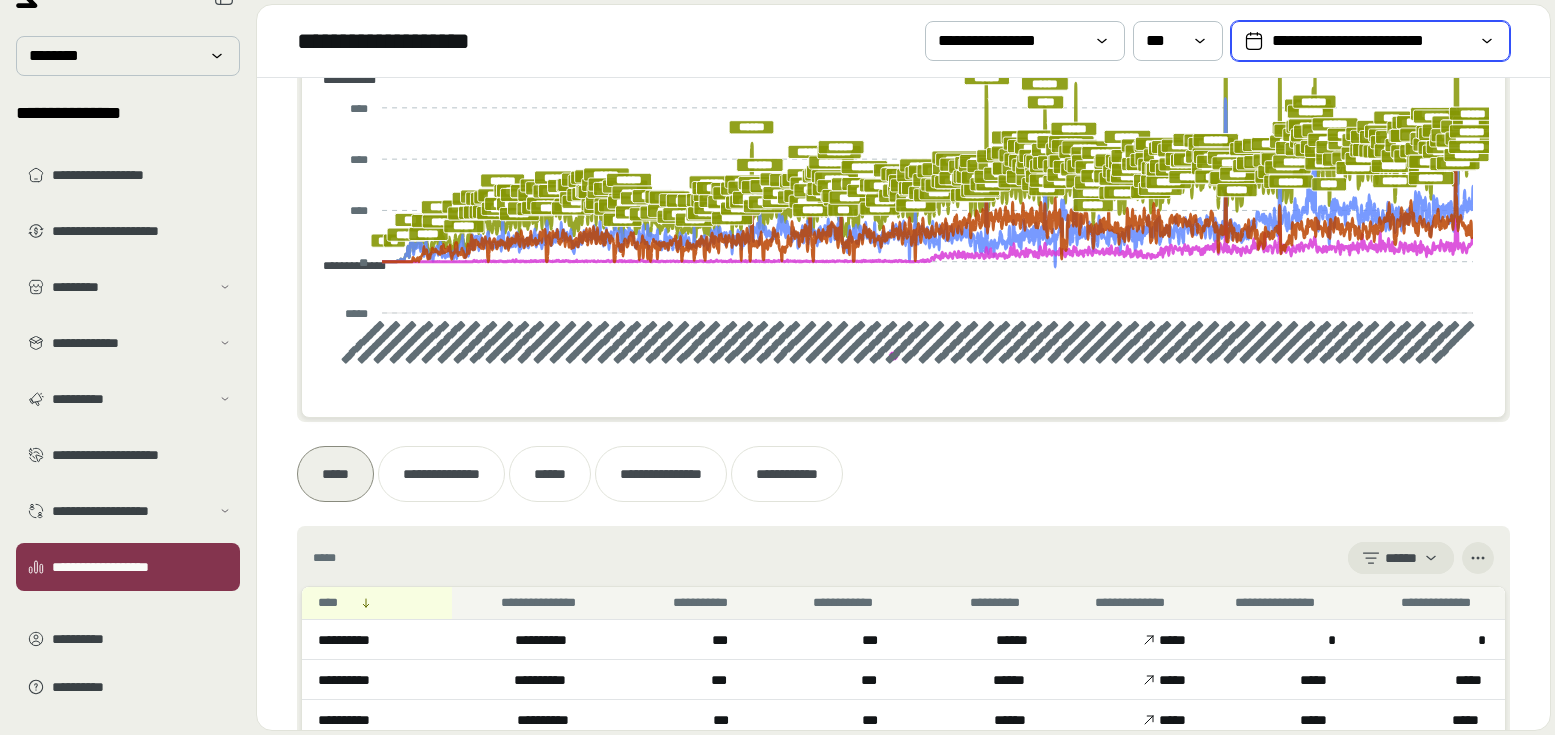click 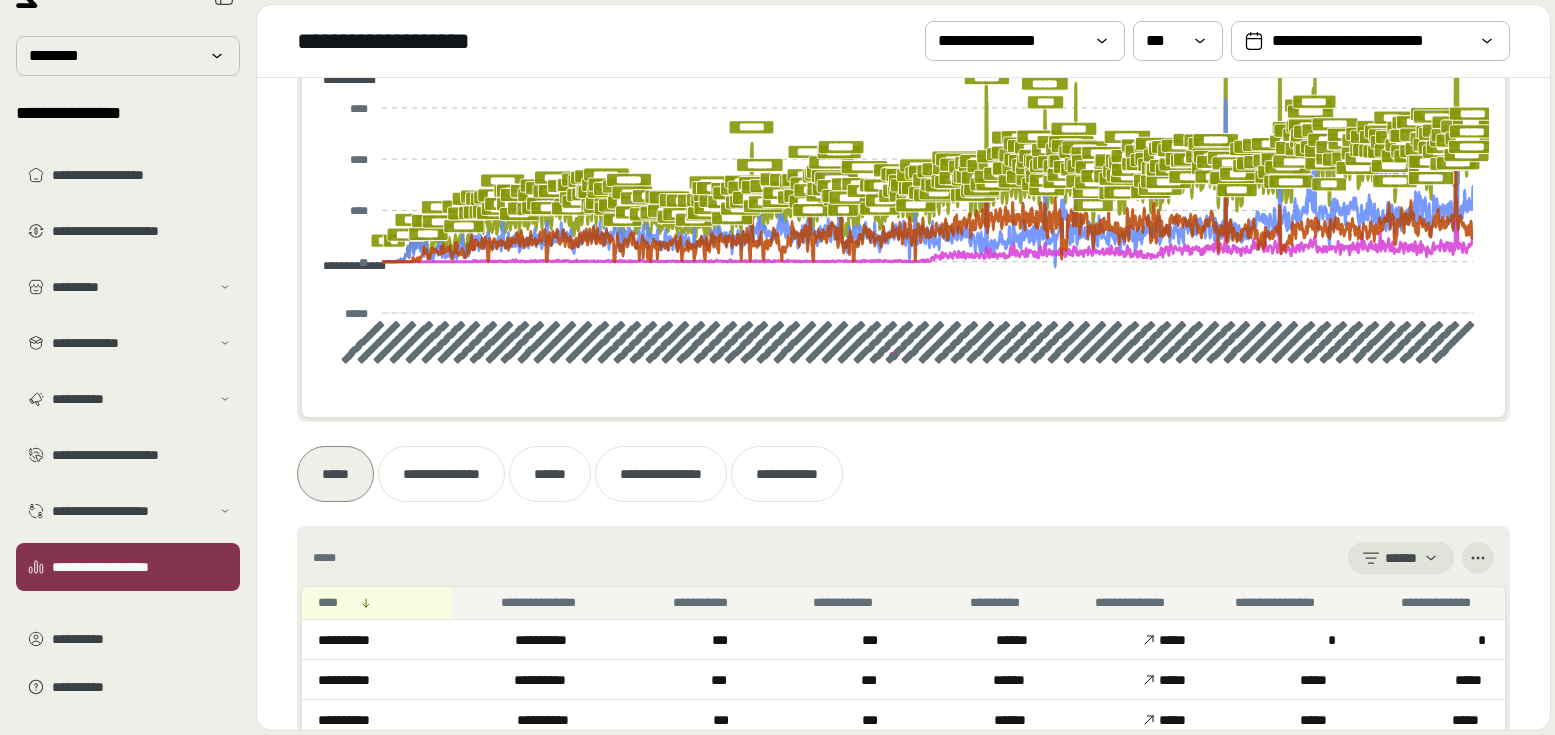 click on "**********" at bounding box center (142, 175) 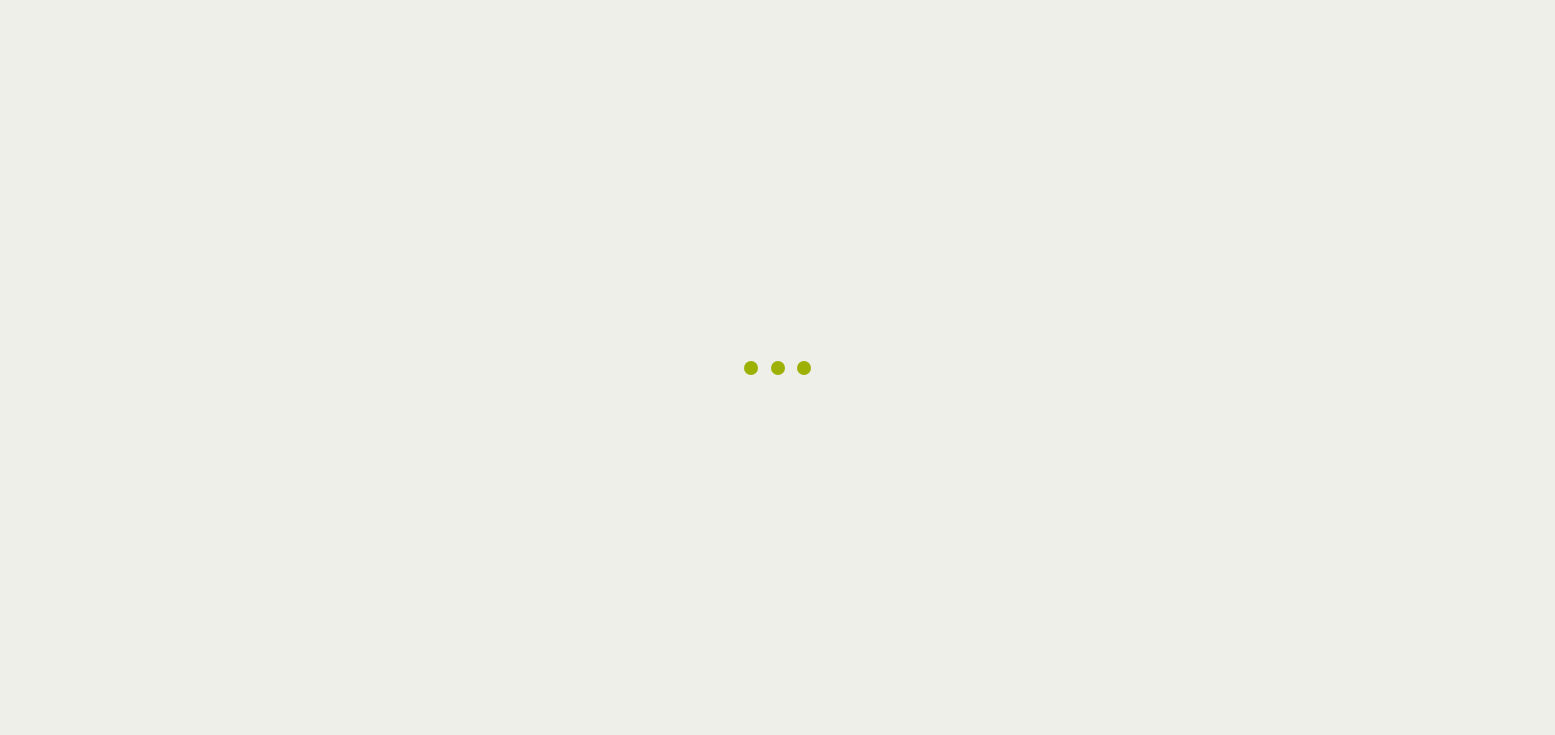 scroll, scrollTop: 0, scrollLeft: 0, axis: both 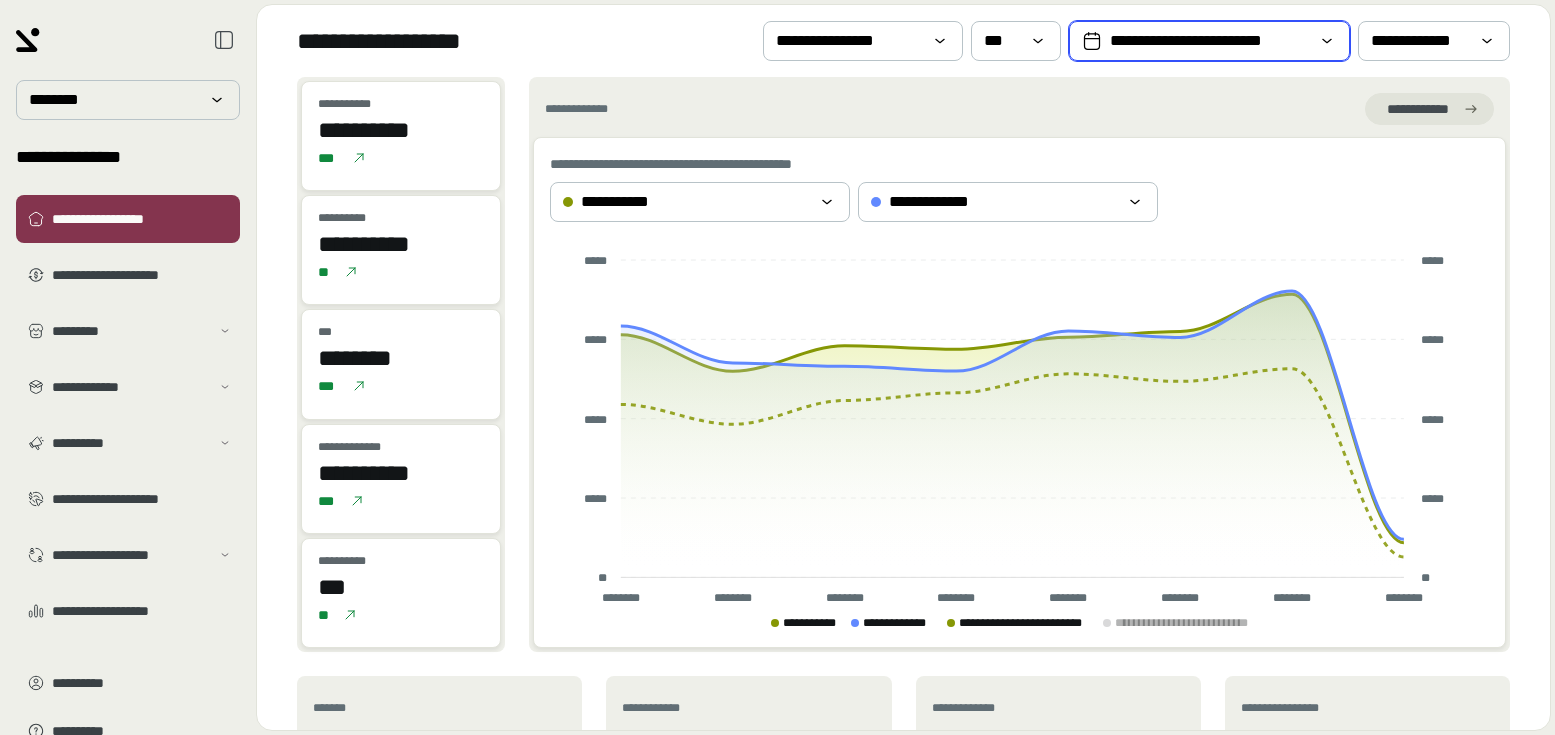 click on "**********" at bounding box center [1209, 41] 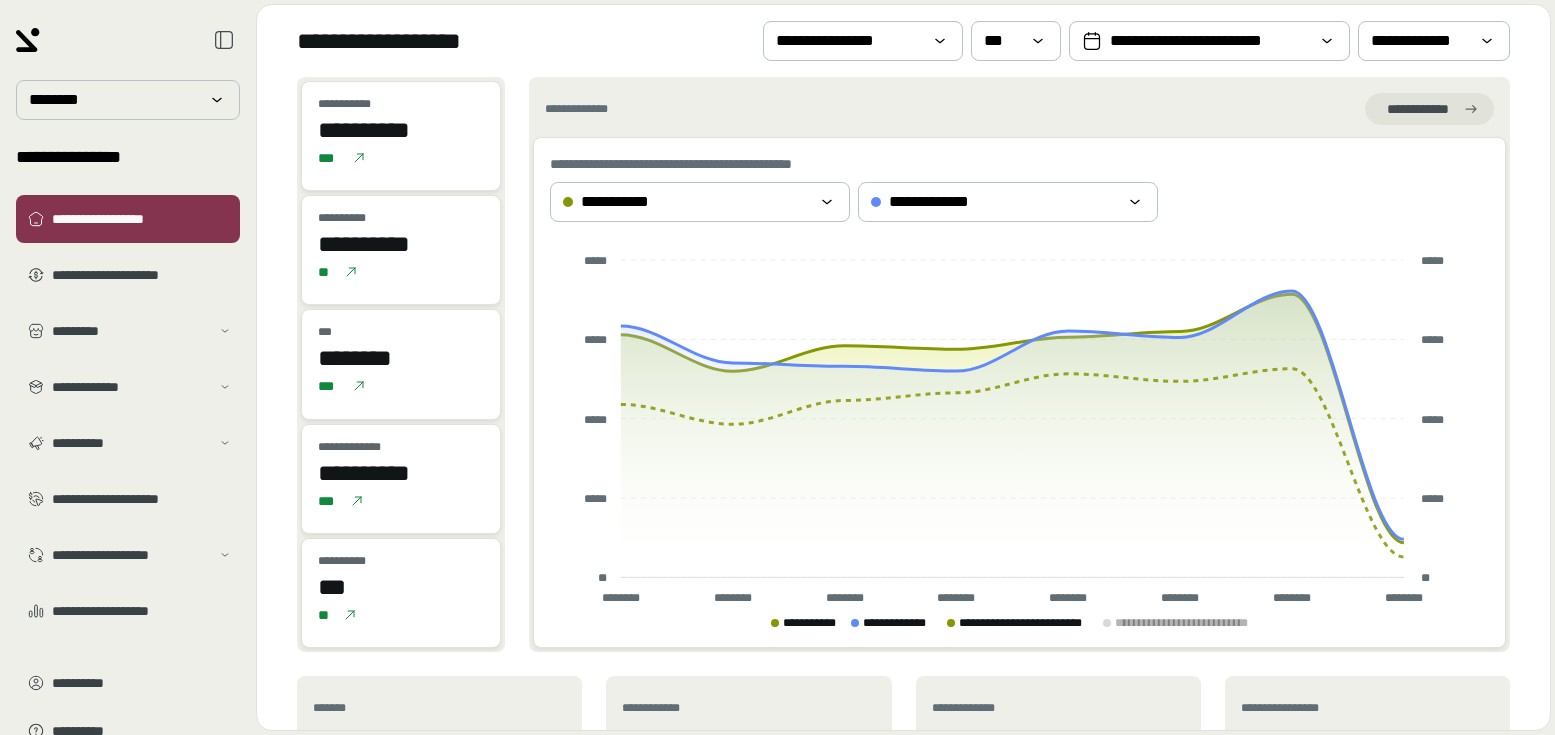 click on "**********" at bounding box center [426, 41] 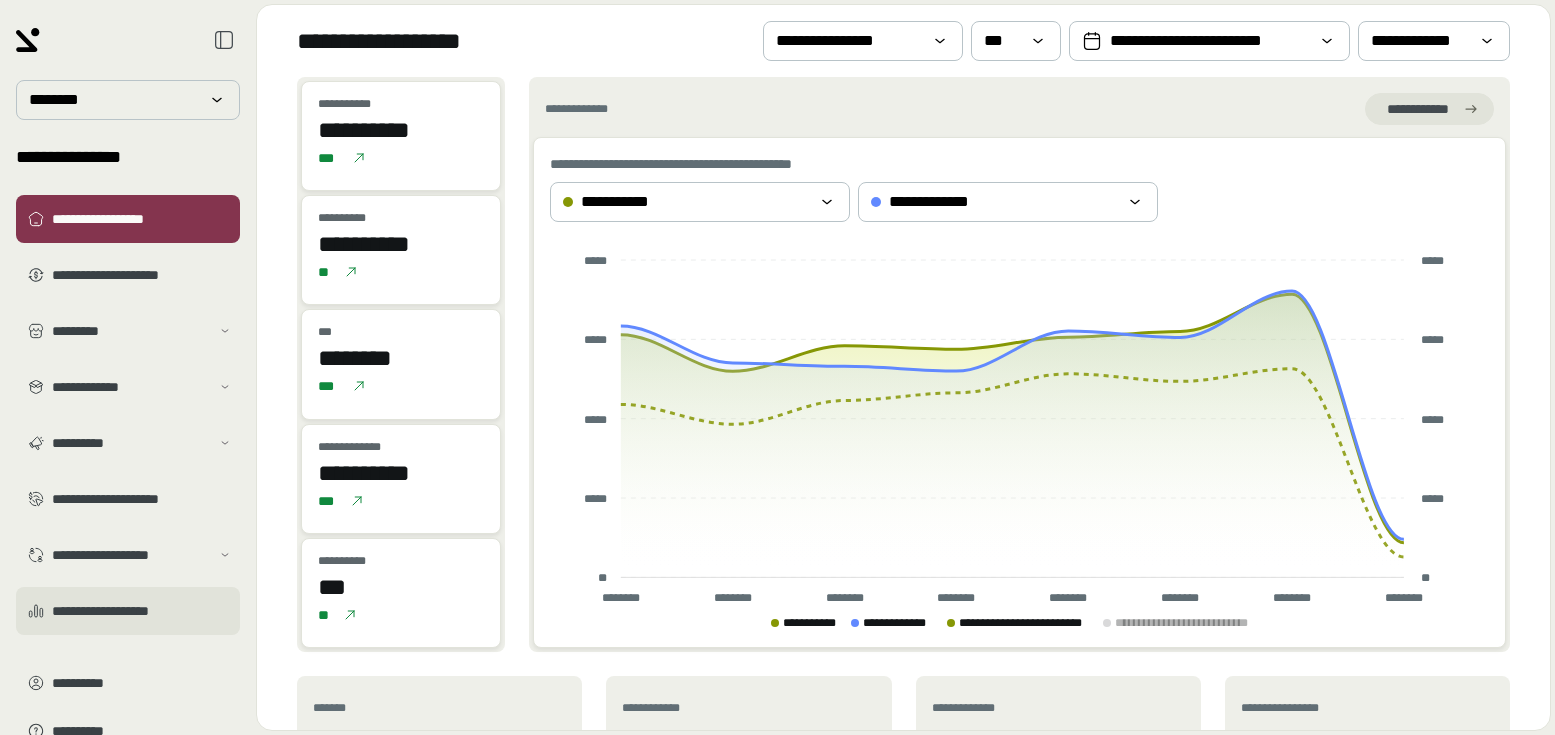 click on "**********" at bounding box center [128, 611] 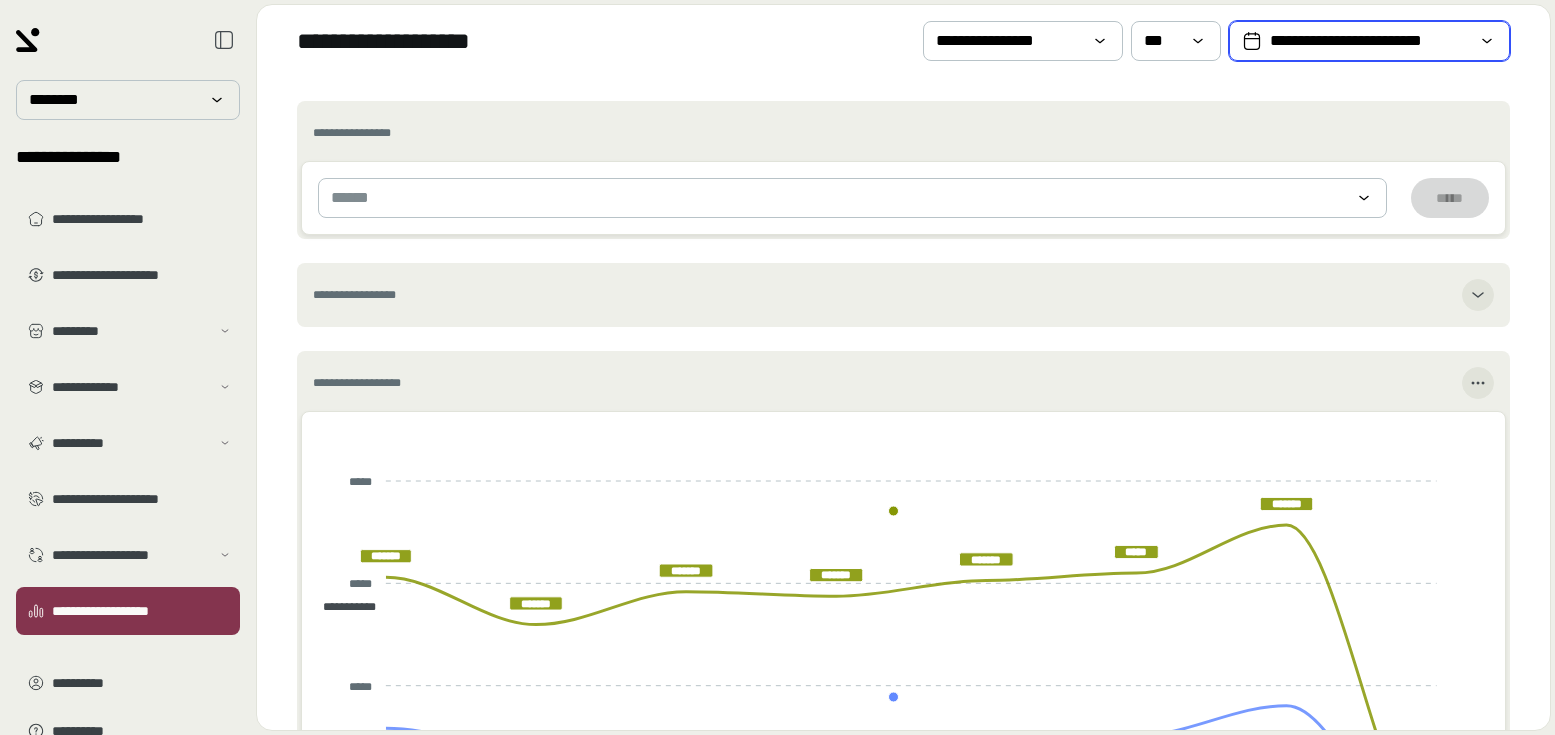 click on "**********" at bounding box center [1369, 41] 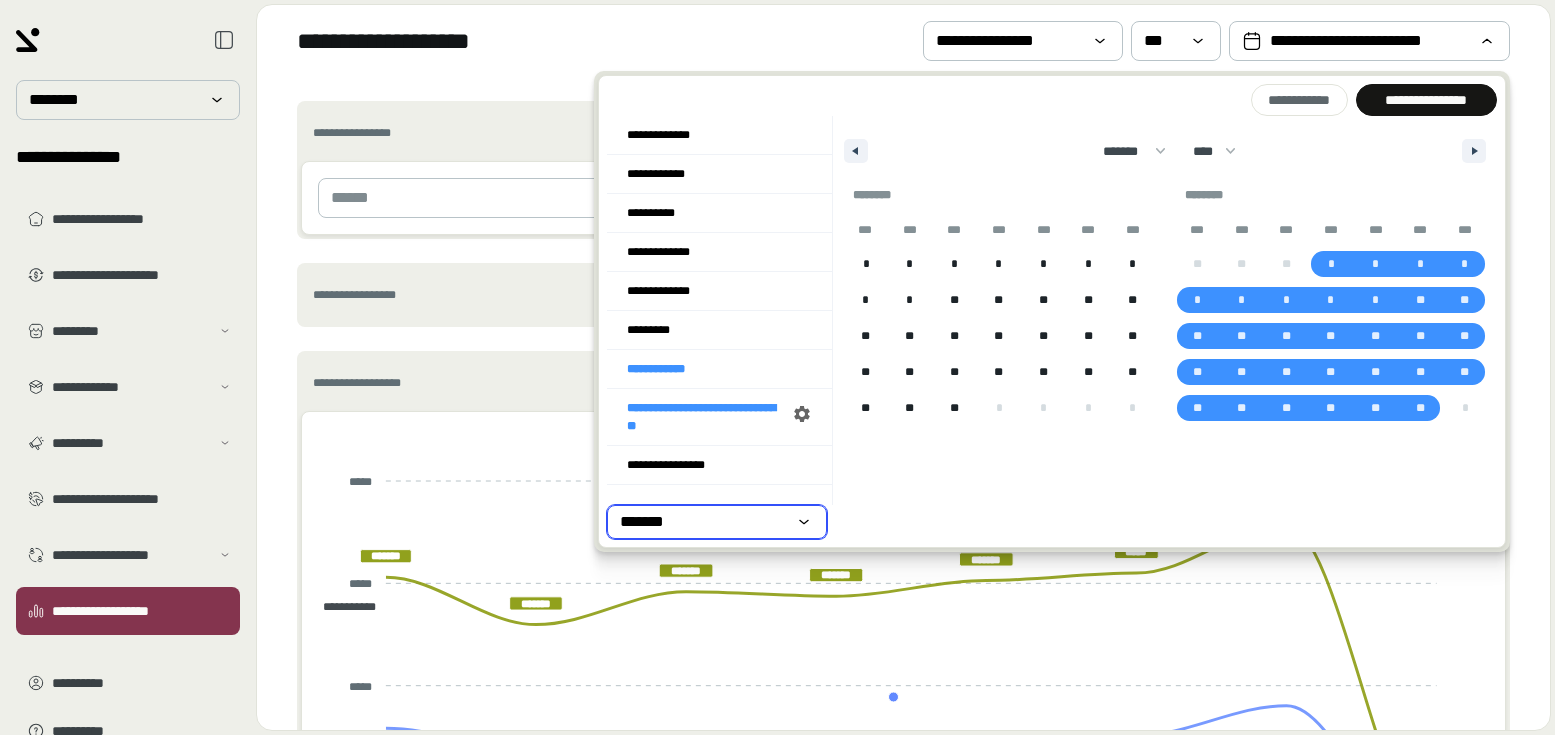 click on "*******" at bounding box center [649, 522] 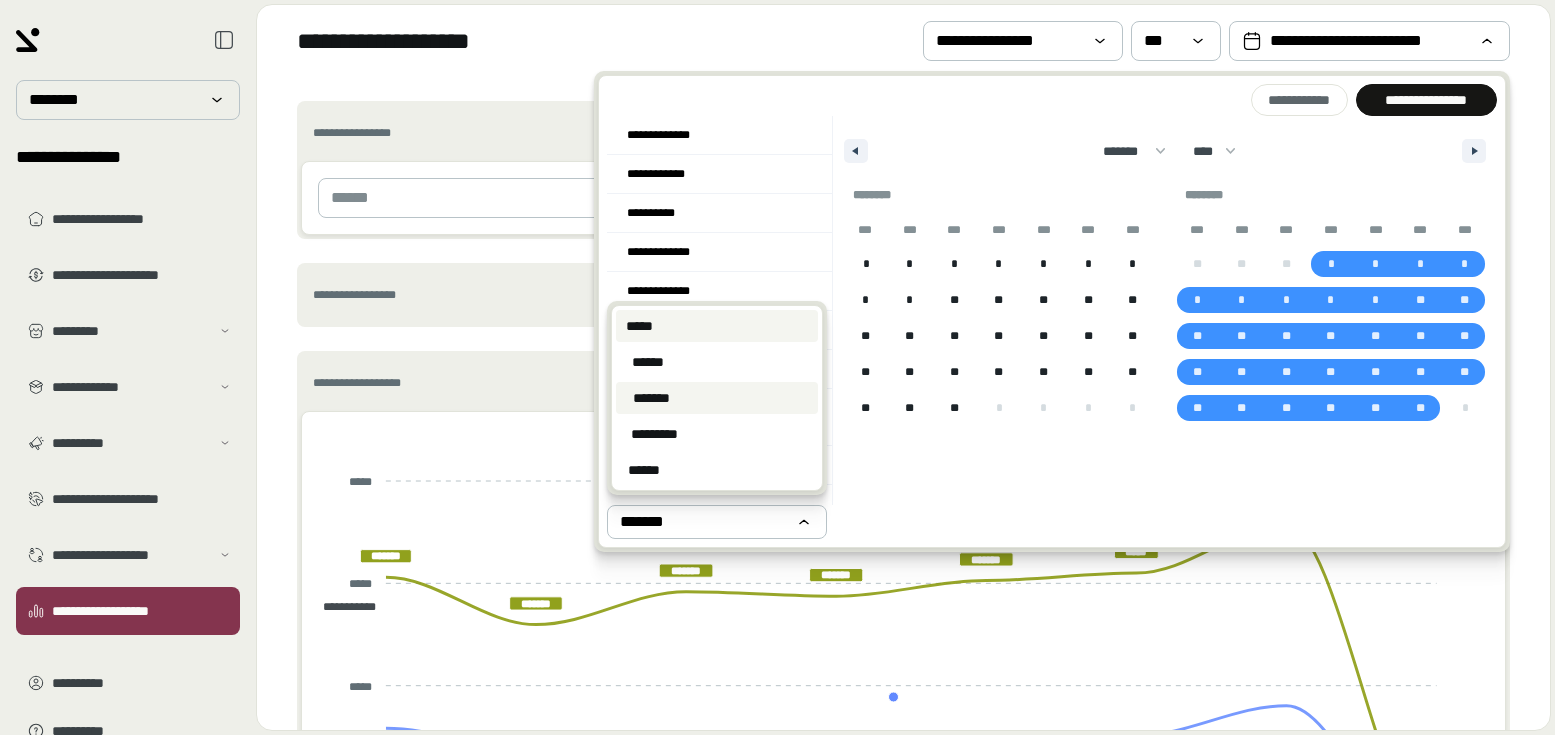 click on "*****" at bounding box center (717, 326) 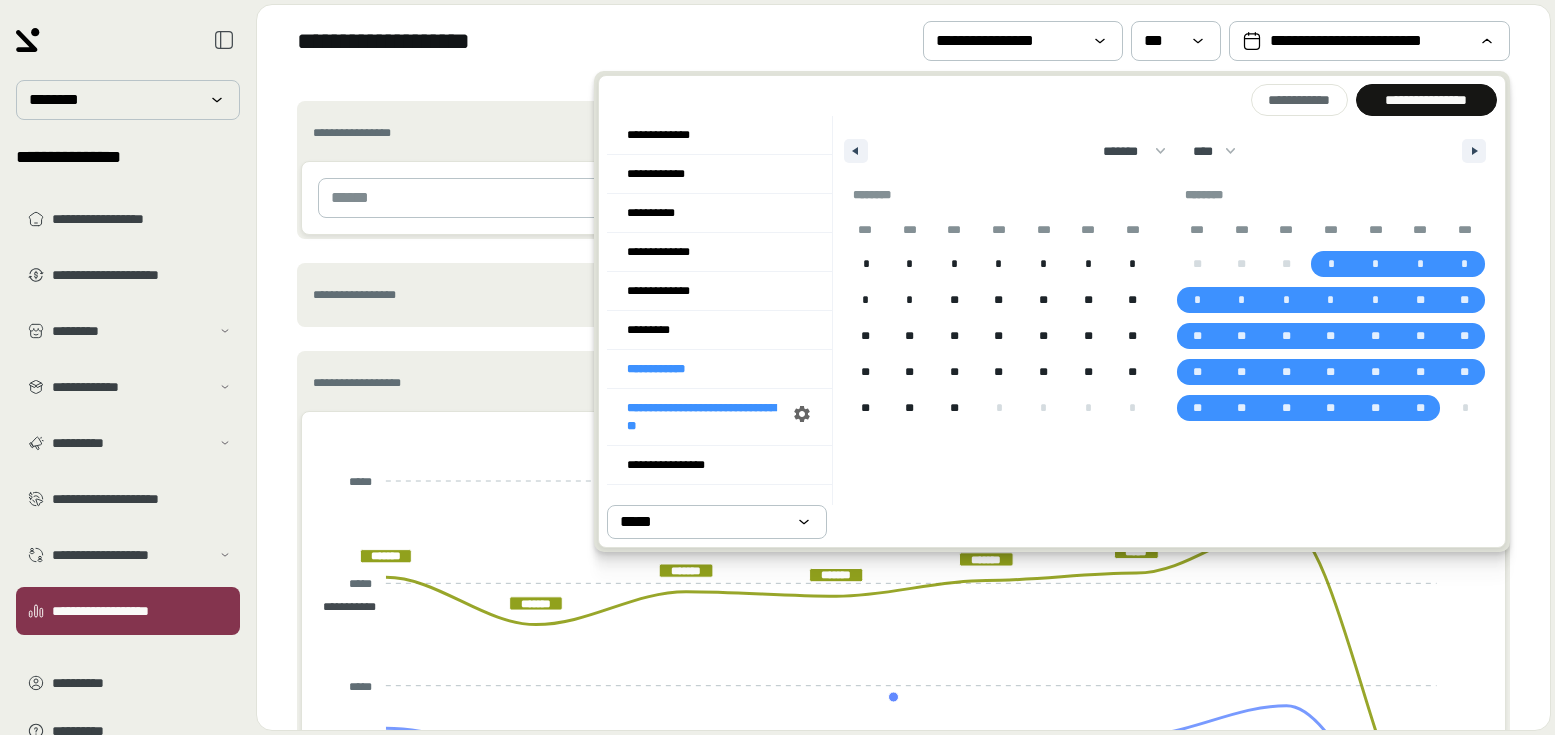 click on "******* ******** ***** ***** *** **** **** ****** ********* ******* ******** ******** **** **** **** **** **** **** **** **** **** **** **** **** **** **** **** **** **** **** **** **** **** **** **** **** **** **** **** **** **** **** **** **** **** **** **** **** **** **** **** **** **** **** **** **** **** **** **** **** **** **** **** **** **** **** **** **** **** **** **** **** **** **** **** **** **** **** **** **** **** **** **** **** **** **** **** **** **** **** **** **** **** **** **** **** **** **** **** **** **** **** **** **** **** **** **** **** **** **** **** **** ****" at bounding box center [1165, 146] 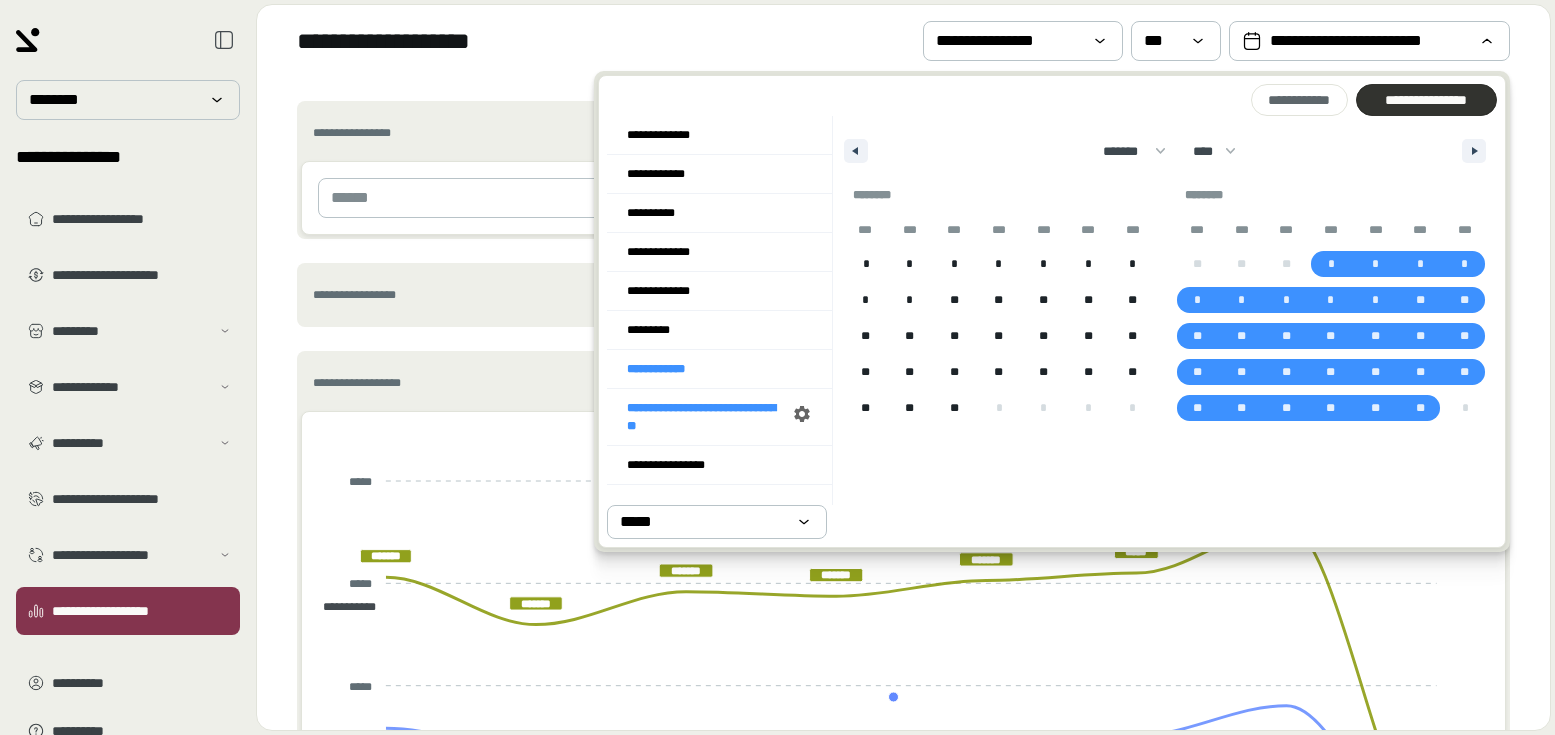 click on "**********" at bounding box center (1426, 100) 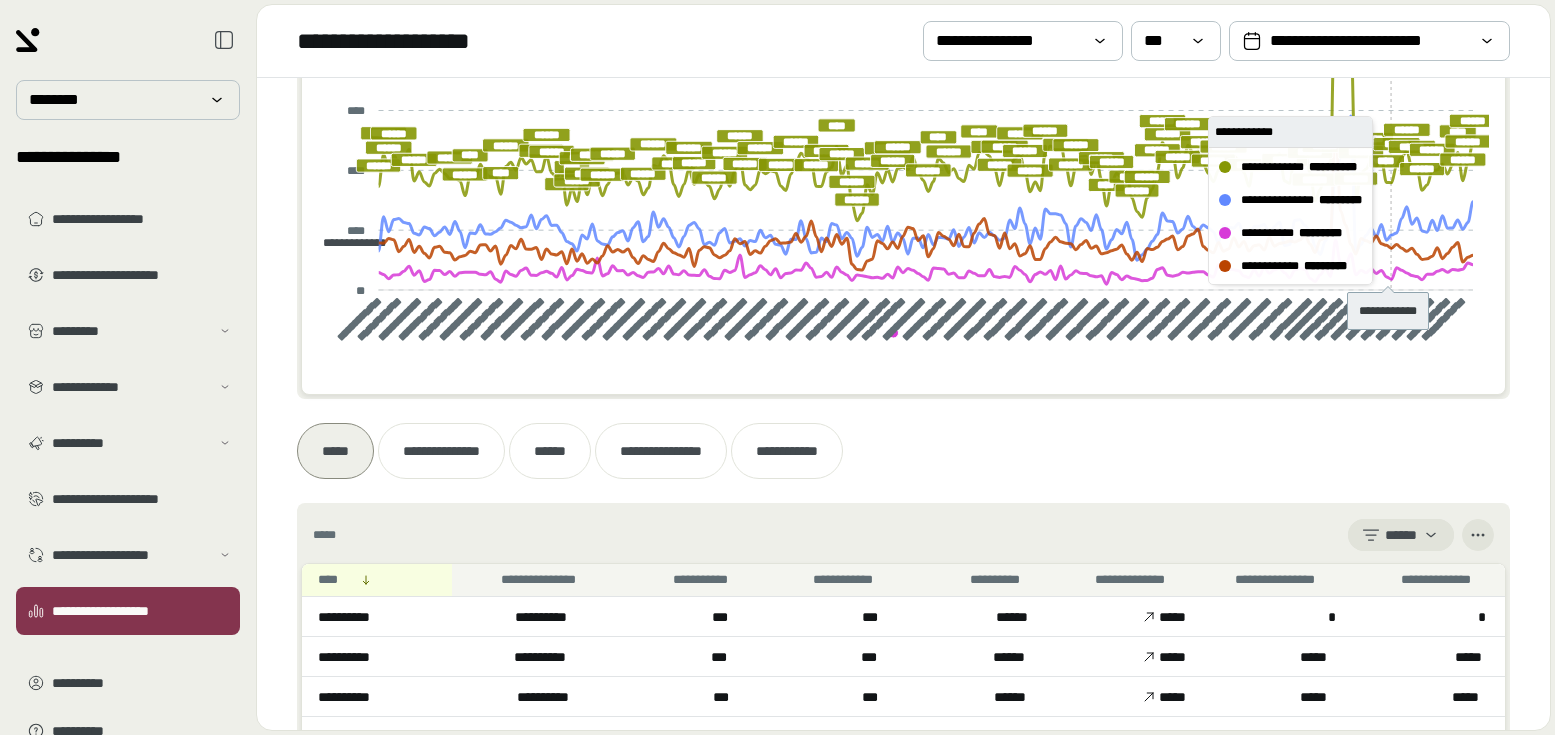 scroll, scrollTop: 729, scrollLeft: 0, axis: vertical 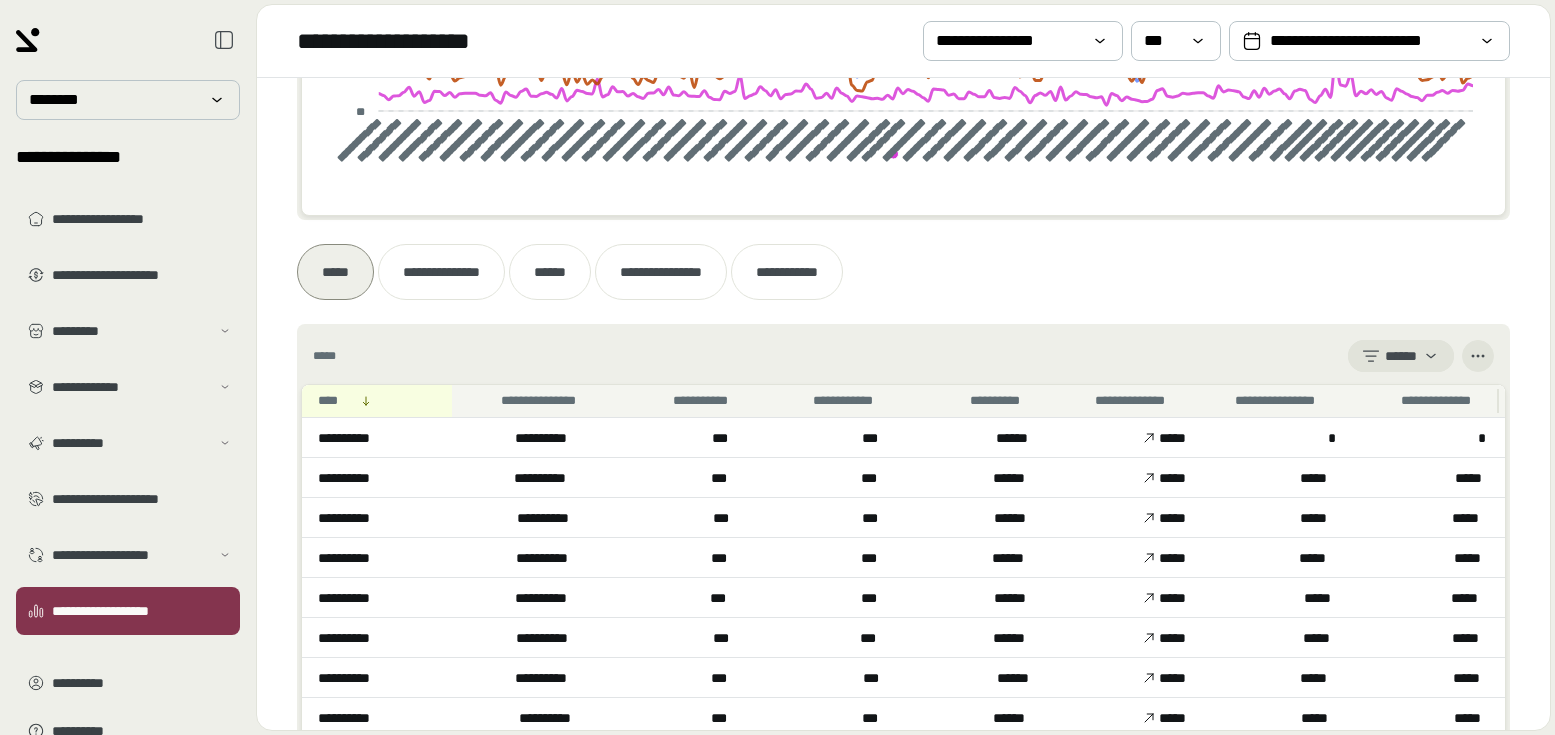 click 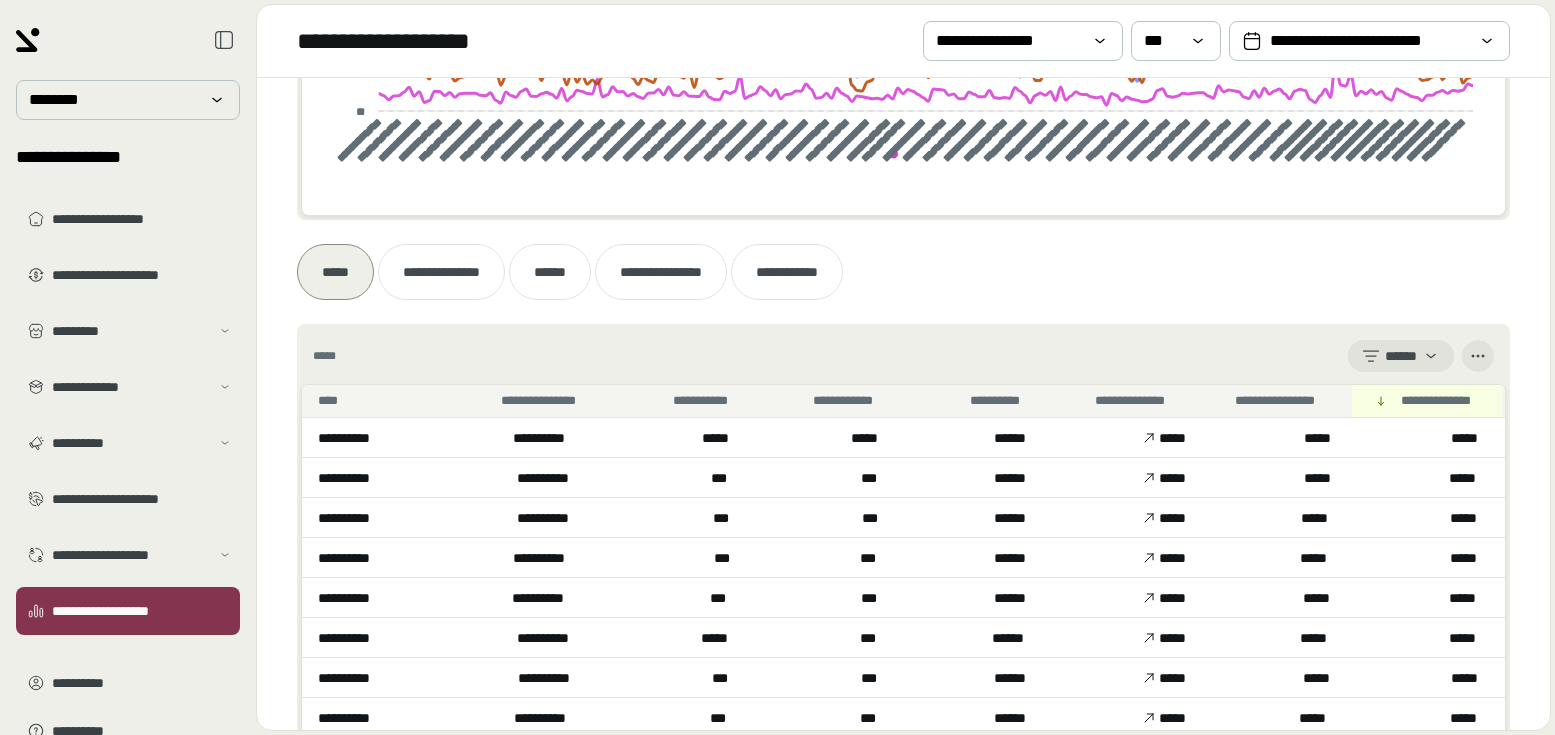 click 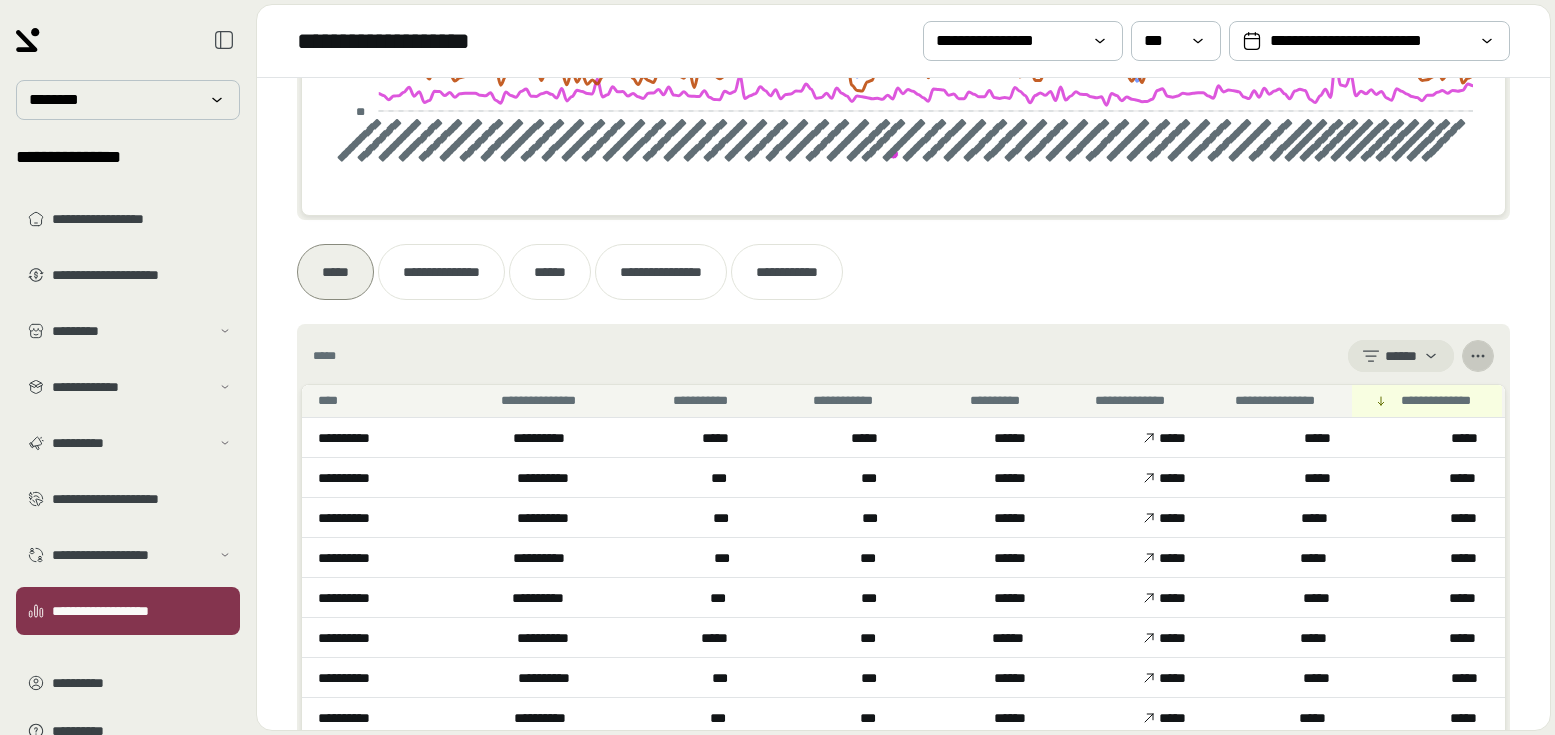click 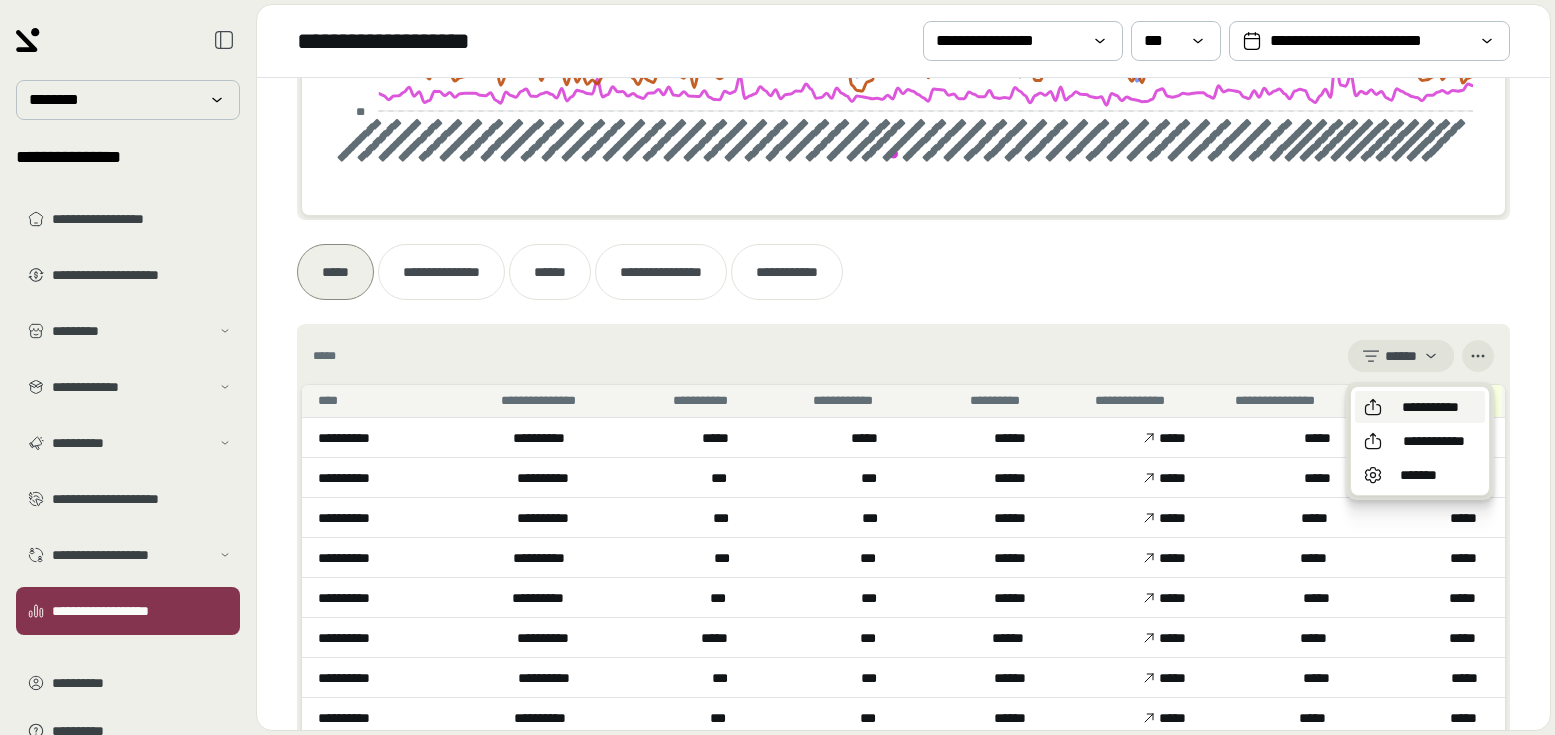 click on "**********" at bounding box center [1430, 407] 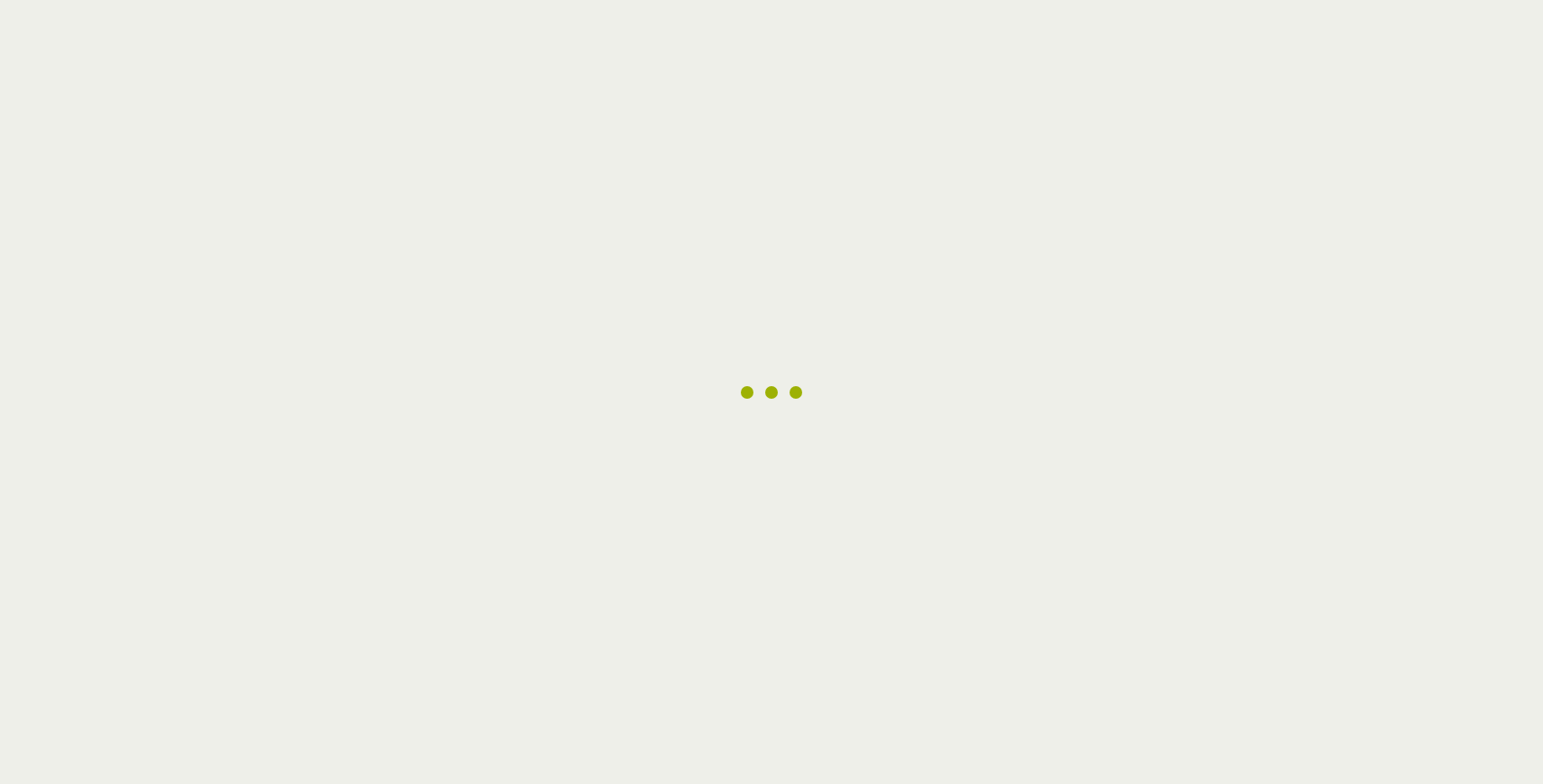scroll, scrollTop: 0, scrollLeft: 0, axis: both 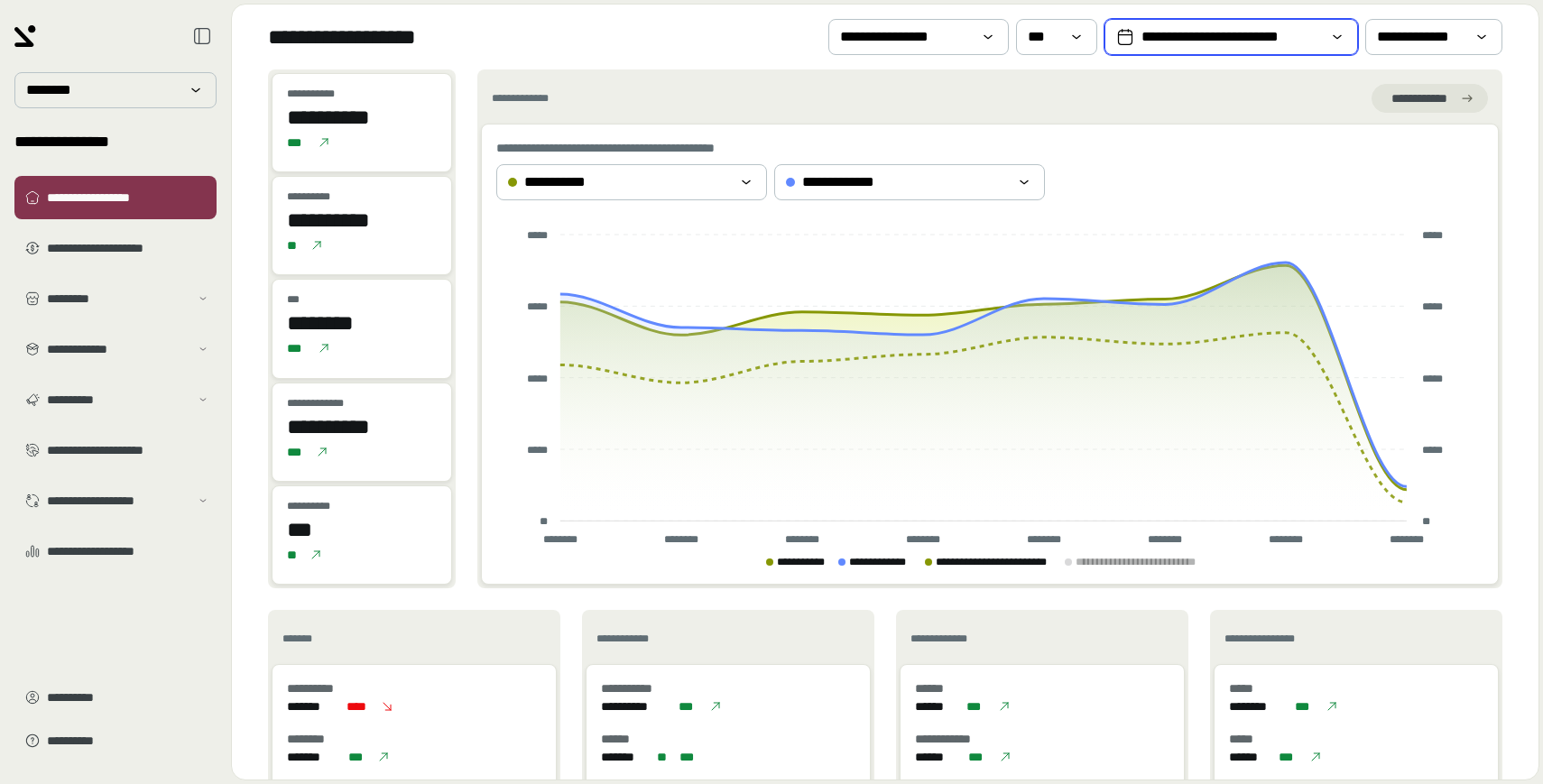 click on "**********" at bounding box center [1231, 37] 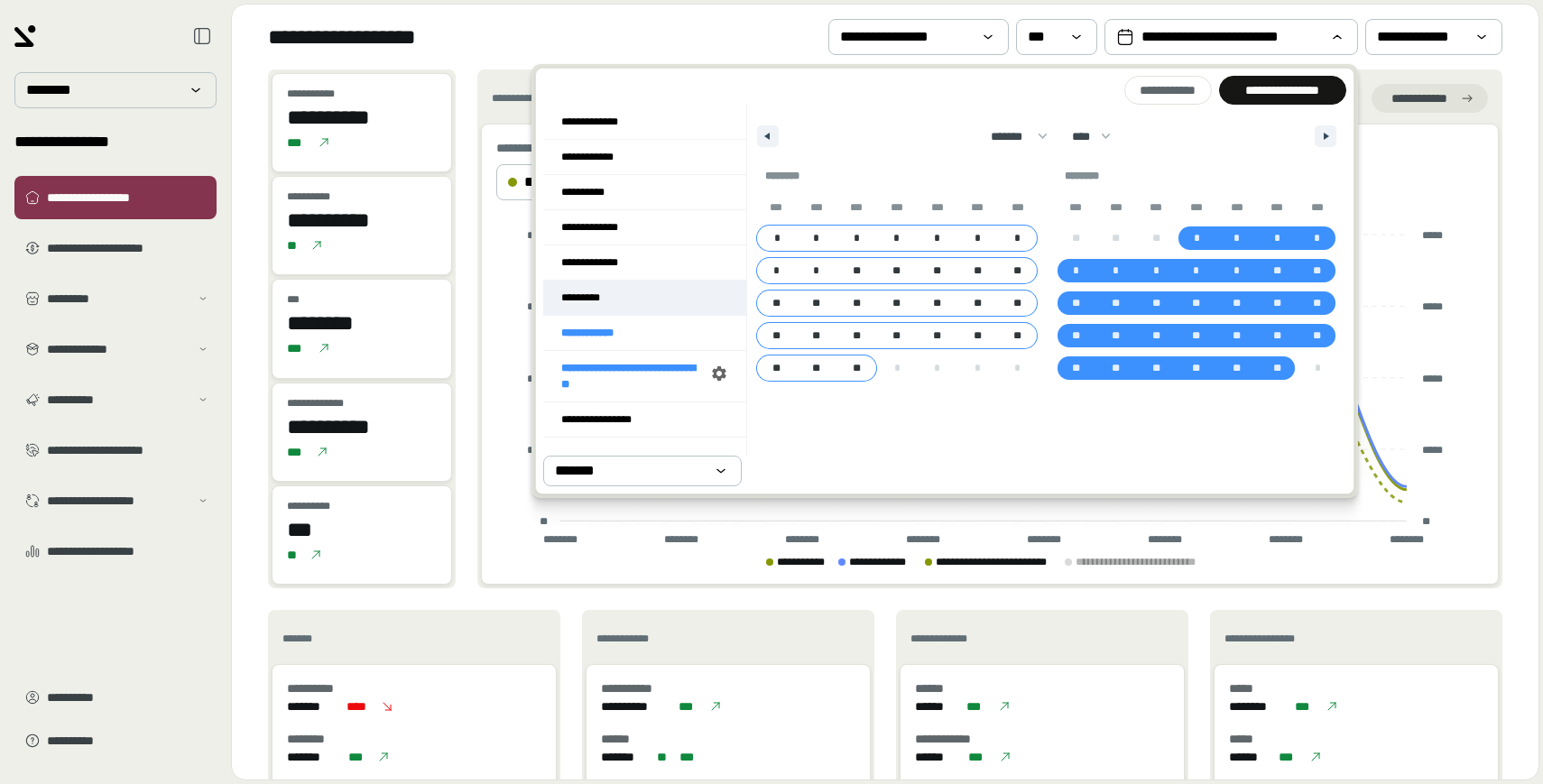 click on "*********" at bounding box center [644, 298] 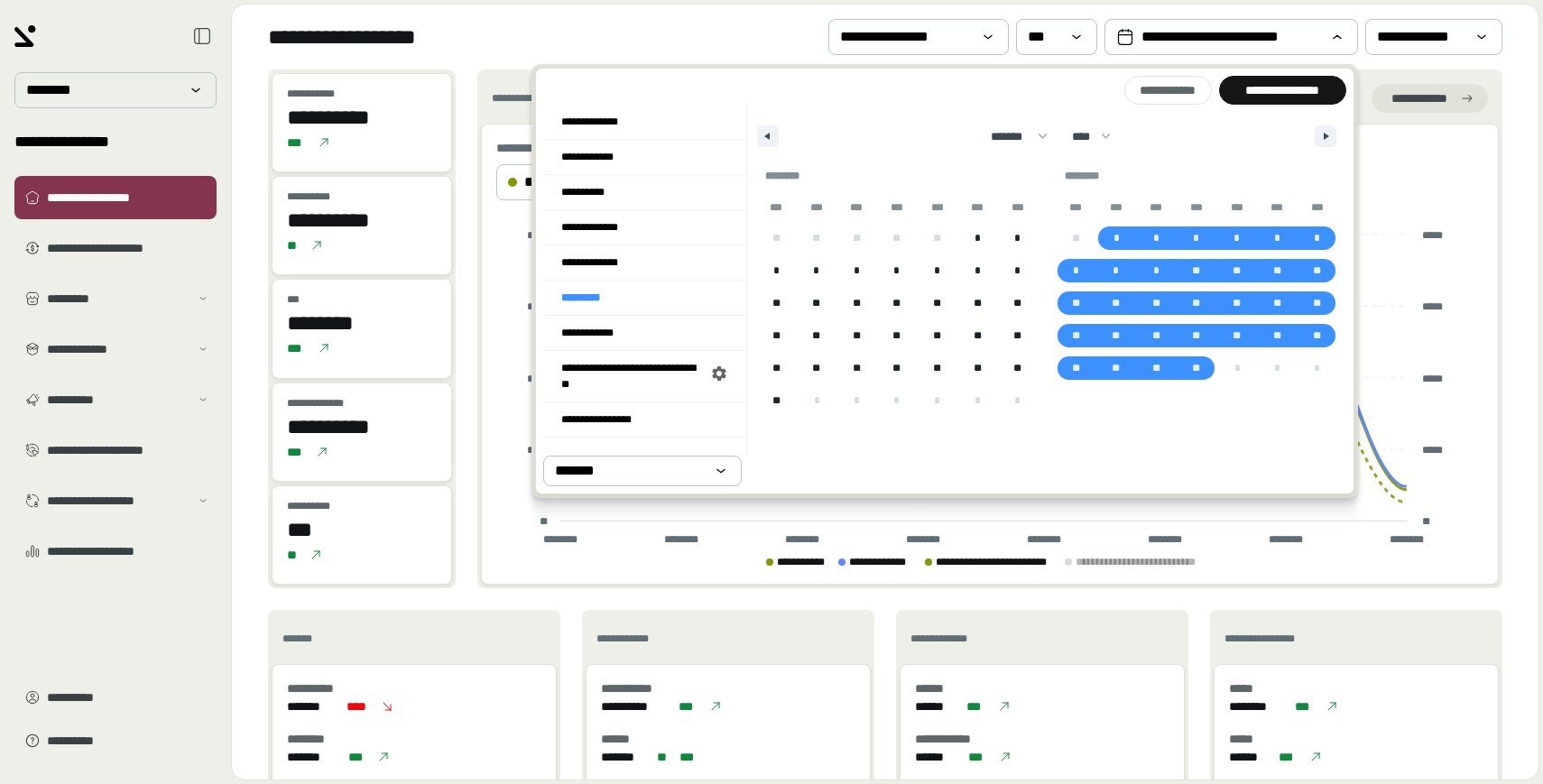 click on "**********" at bounding box center (945, 281) 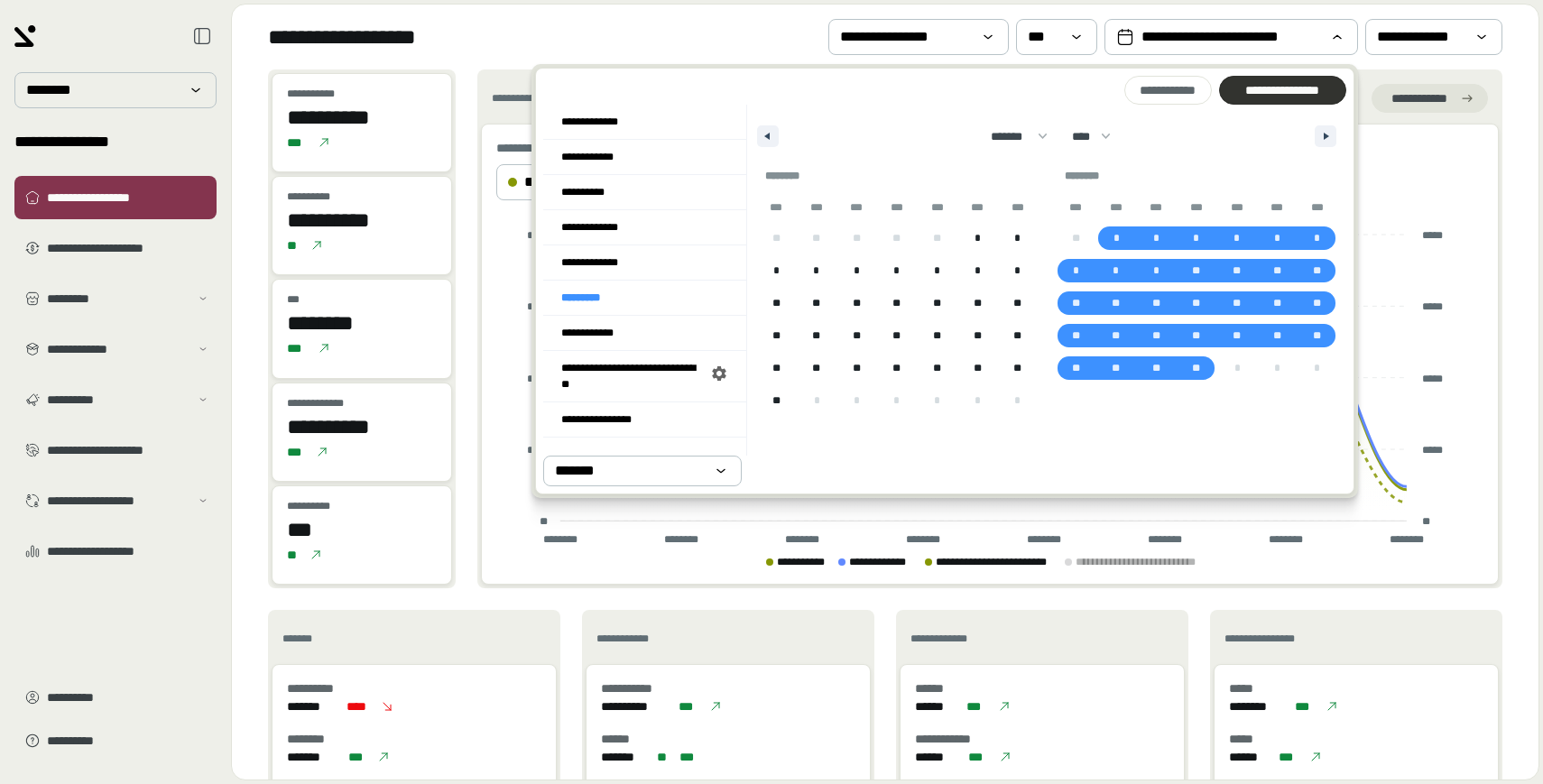 click on "**********" at bounding box center [1282, 90] 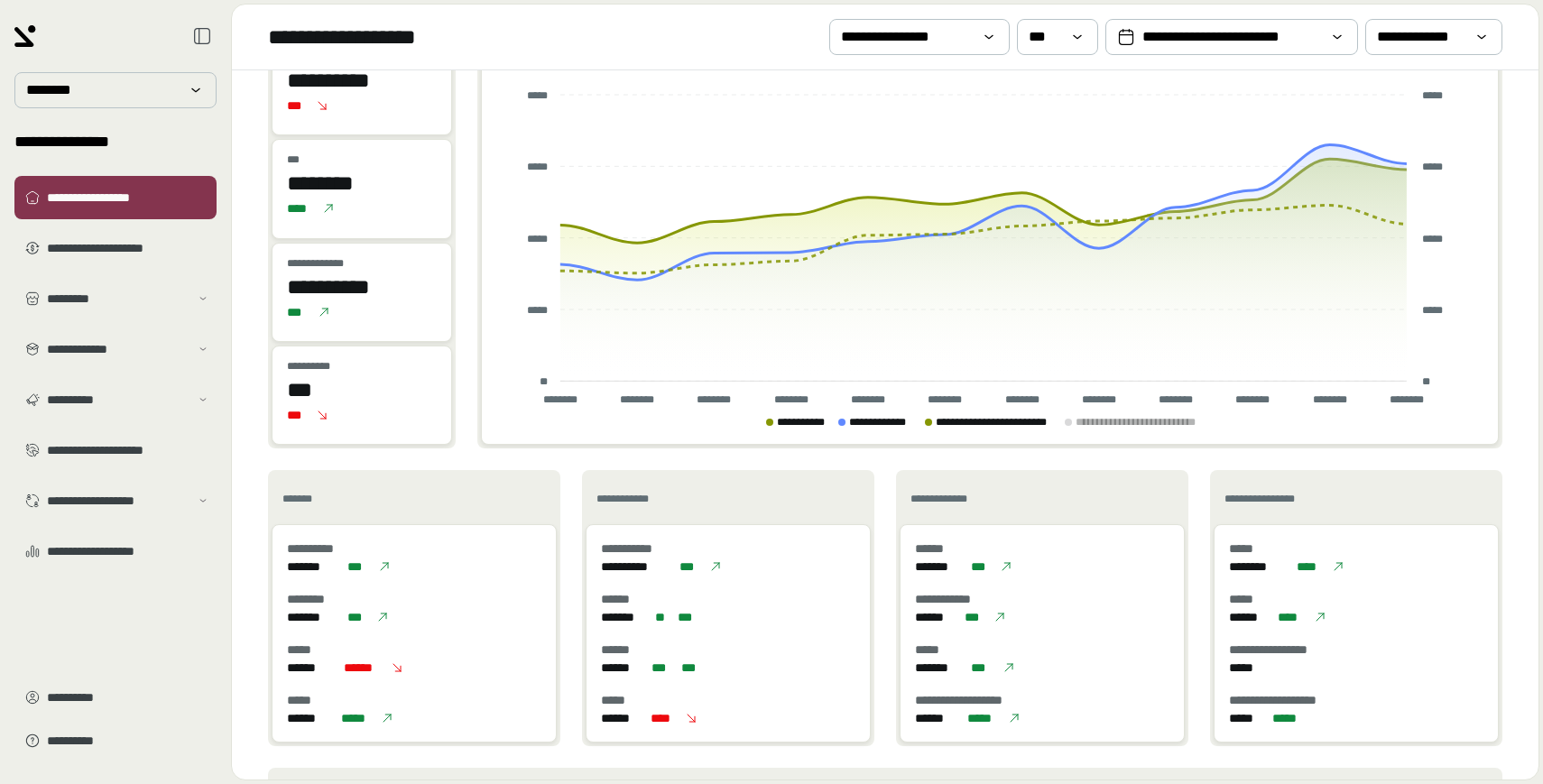 scroll, scrollTop: 137, scrollLeft: 0, axis: vertical 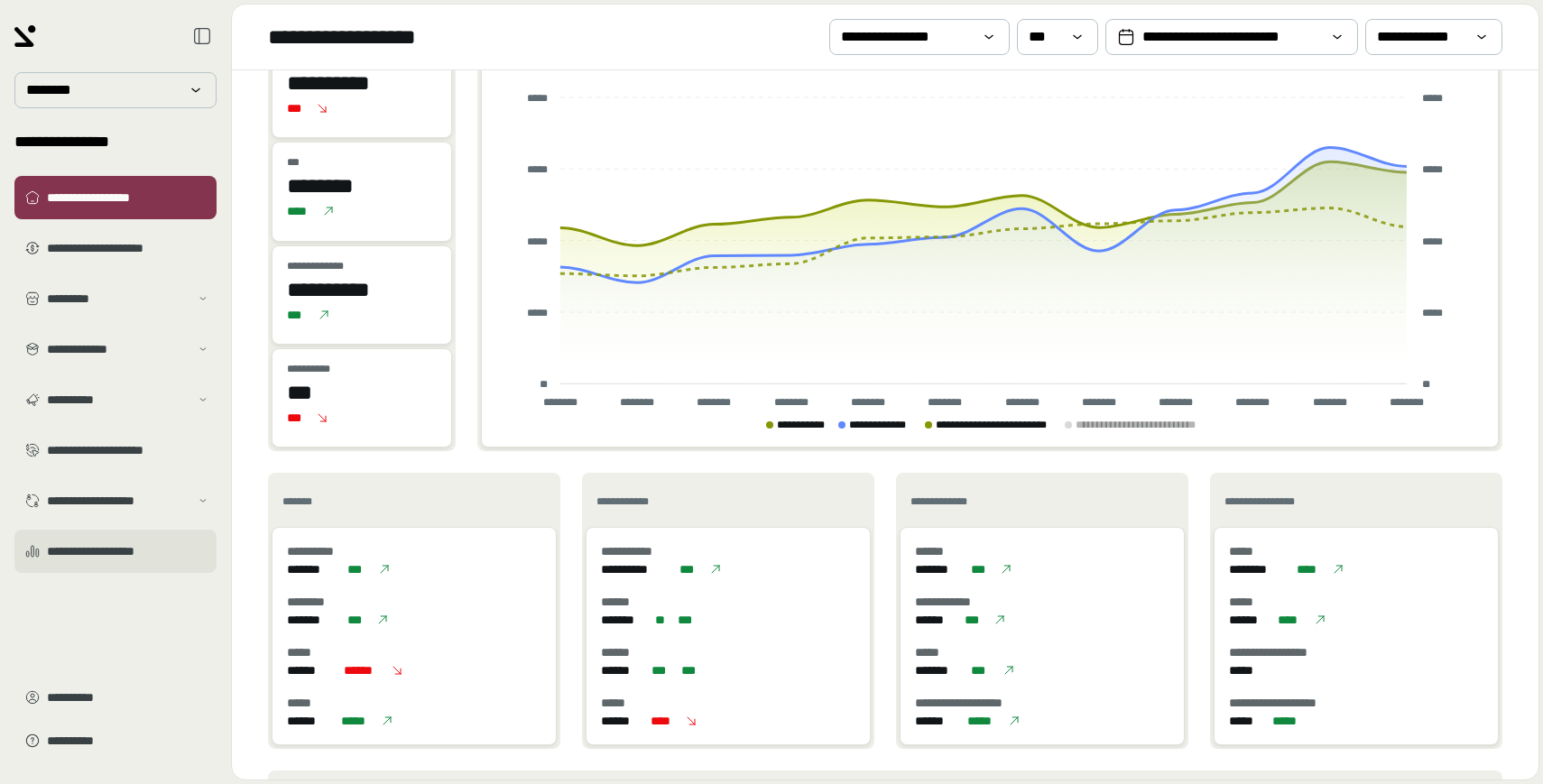 click on "**********" at bounding box center [128, 551] 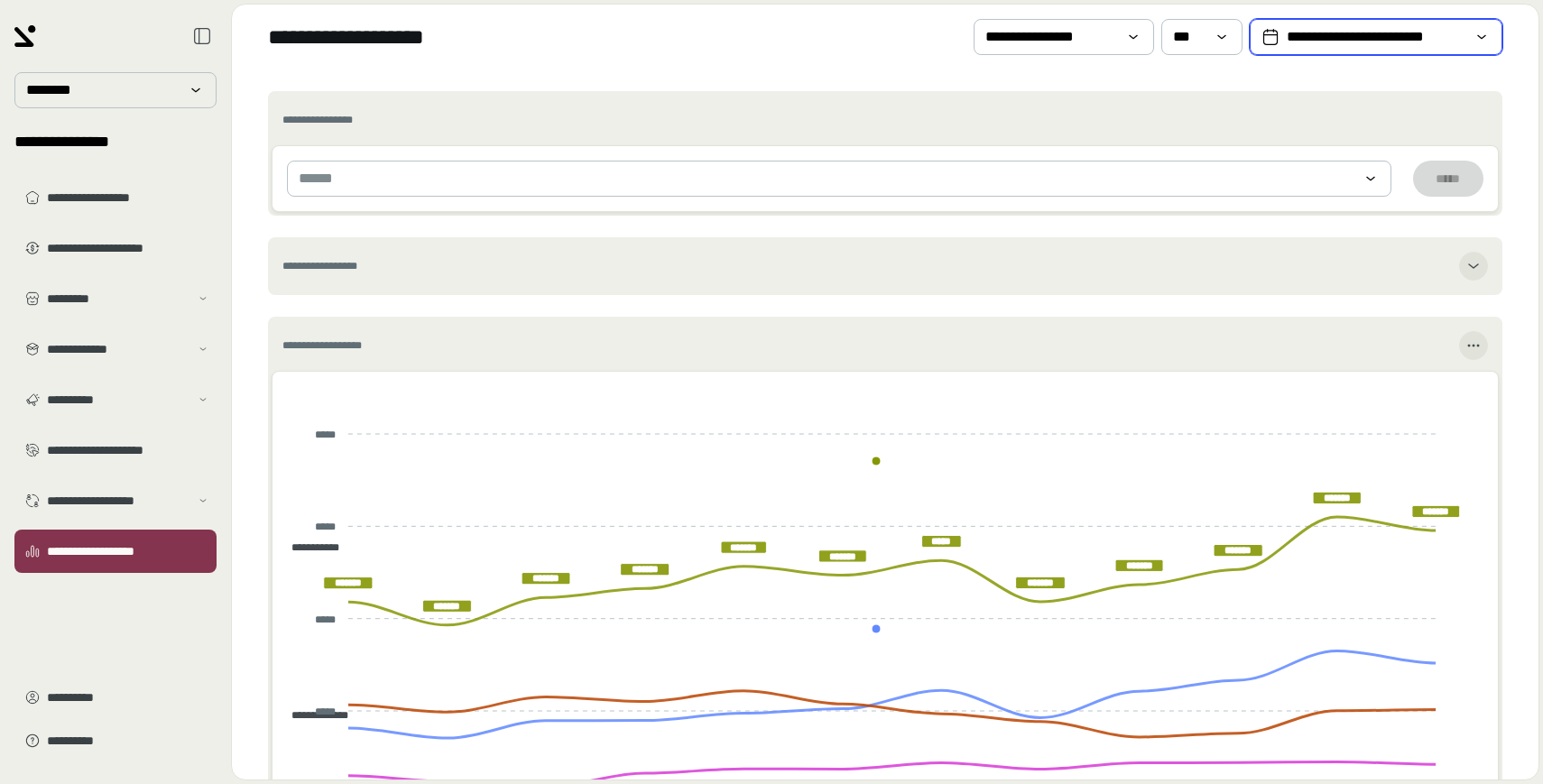 click on "**********" at bounding box center (1376, 37) 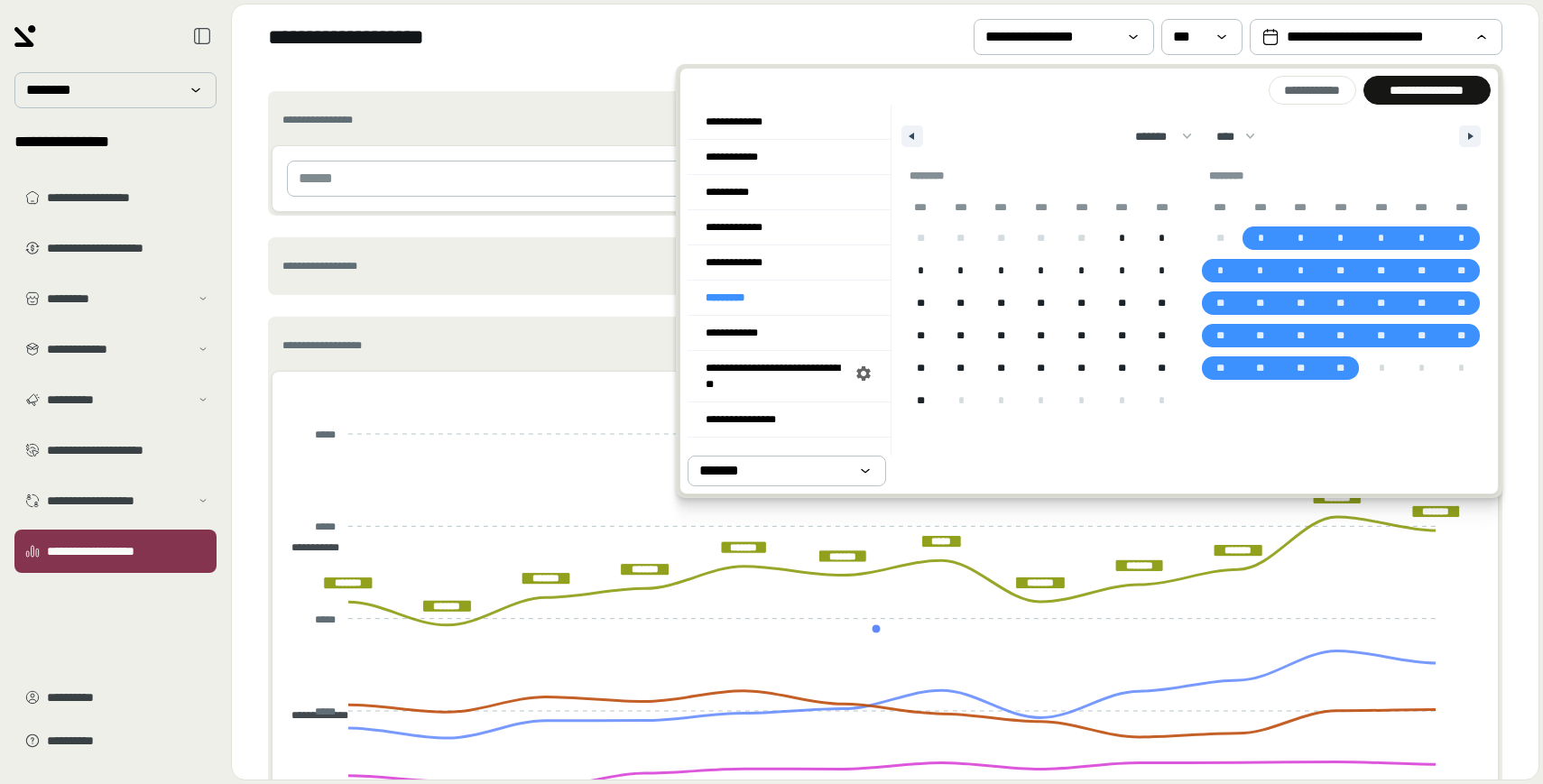 click on "******* ******** ***** ***** *** **** **** ****** ********* ******* ******** ******** **** **** **** **** **** **** **** **** **** **** **** **** **** **** **** **** **** **** **** **** **** **** **** **** **** **** **** **** **** **** **** **** **** **** **** **** **** **** **** **** **** **** **** **** **** **** **** **** **** **** **** **** **** **** **** **** **** **** **** **** **** **** **** **** **** **** **** **** **** **** **** **** **** **** **** **** **** **** **** **** **** **** **** **** **** **** **** **** **** **** **** **** **** **** **** **** **** **** **** **** ****" at bounding box center [1191, 132] 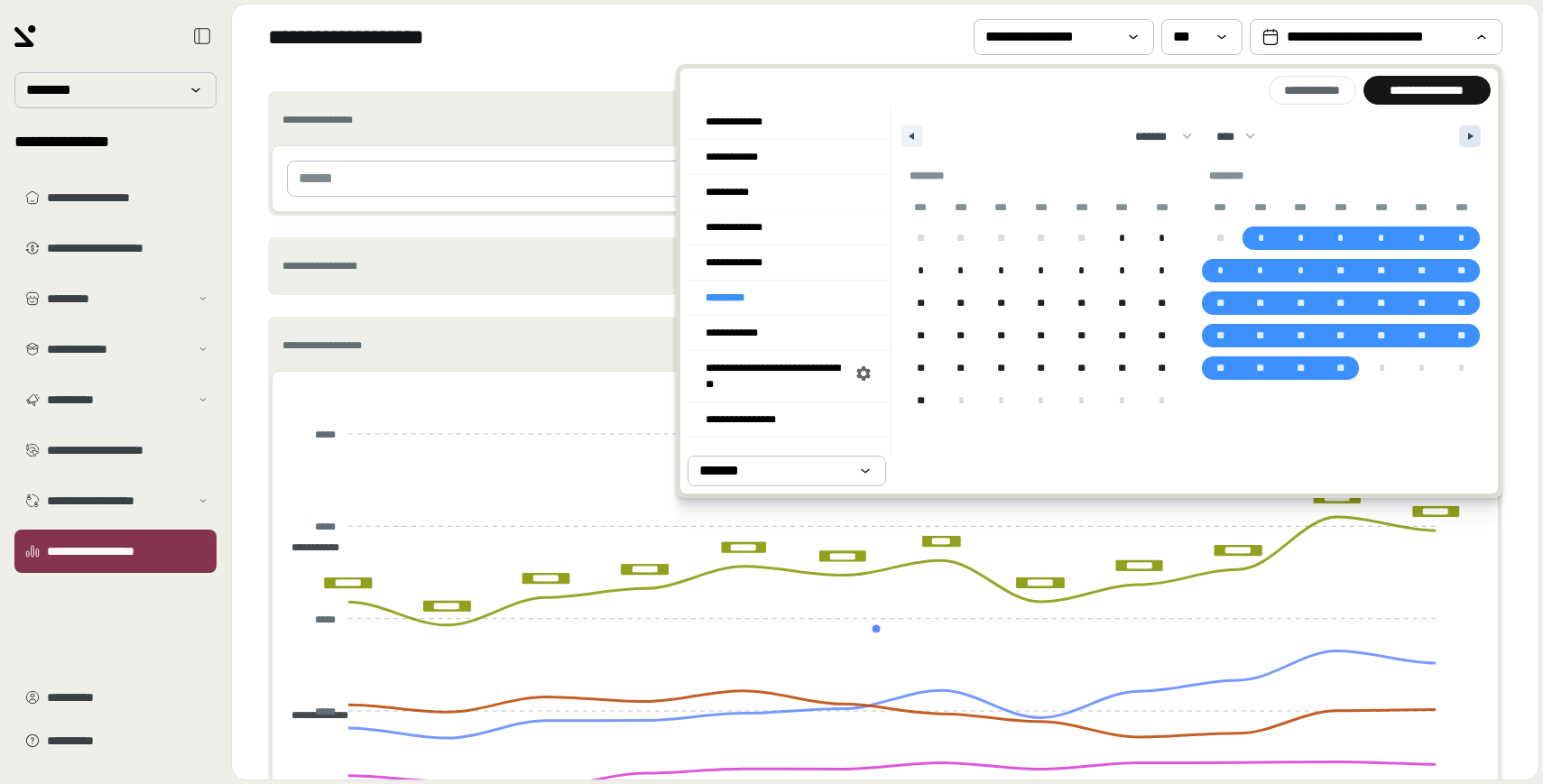 click at bounding box center (1470, 136) 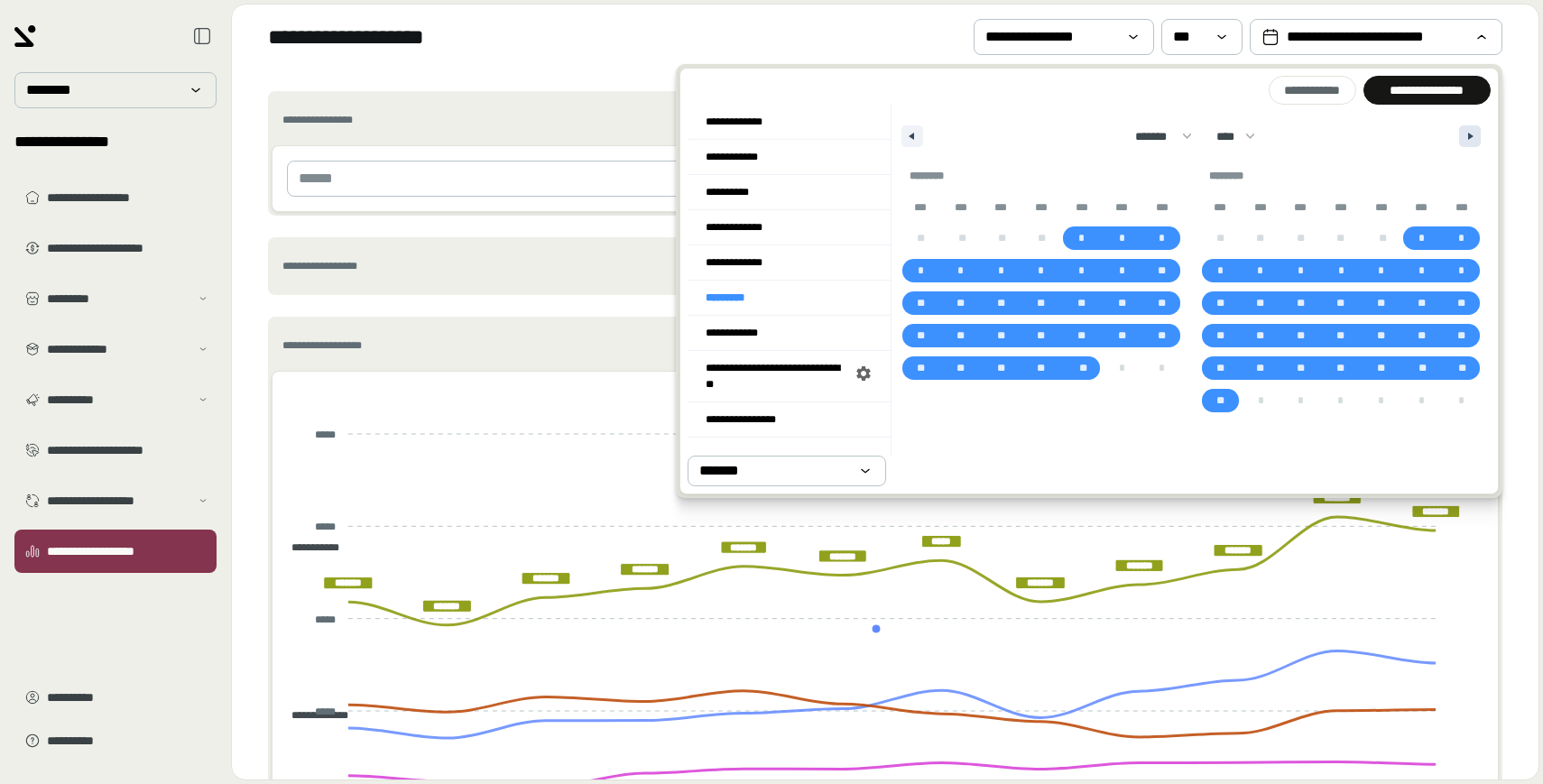 click at bounding box center [1470, 136] 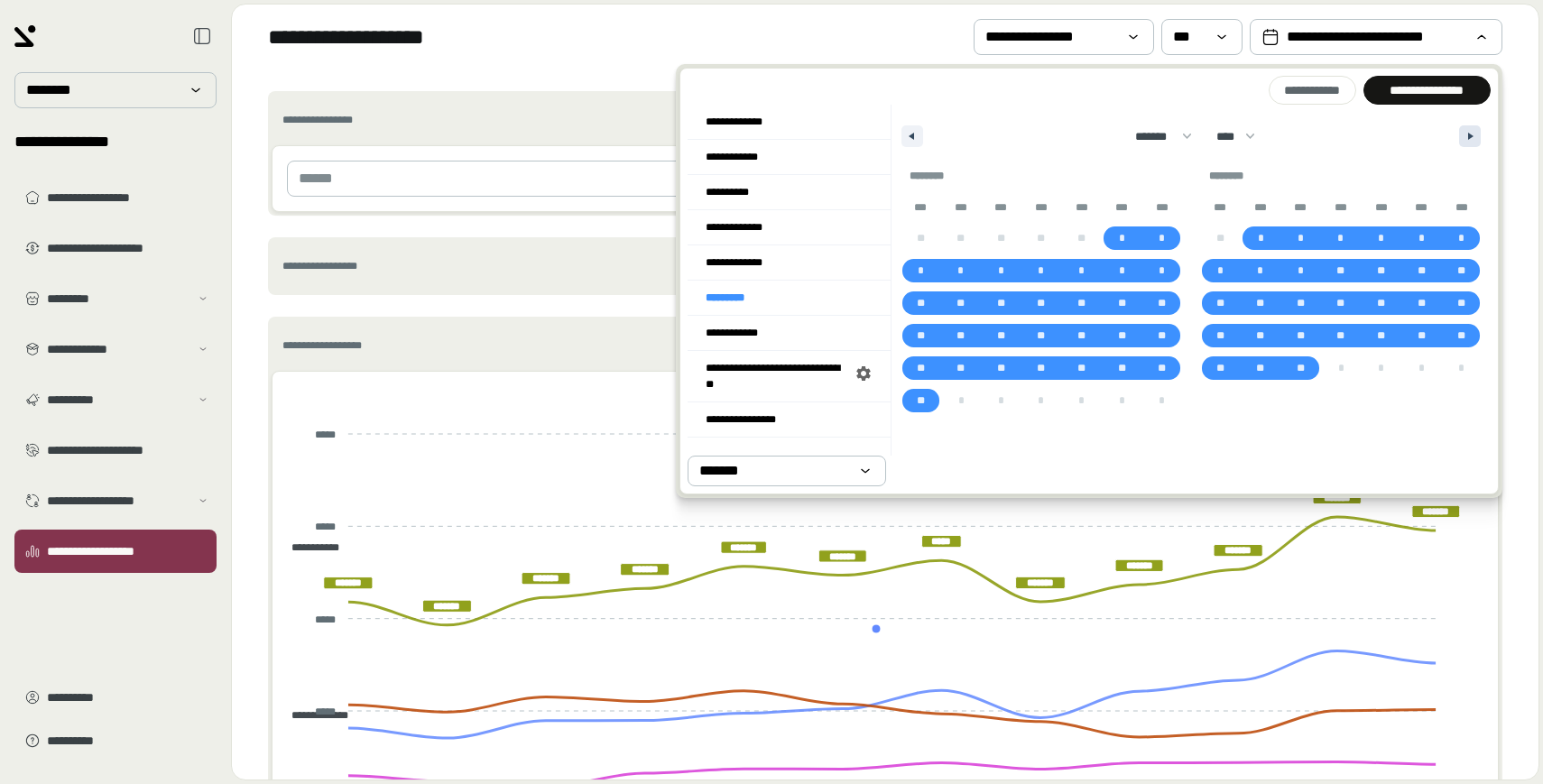 click at bounding box center [1470, 136] 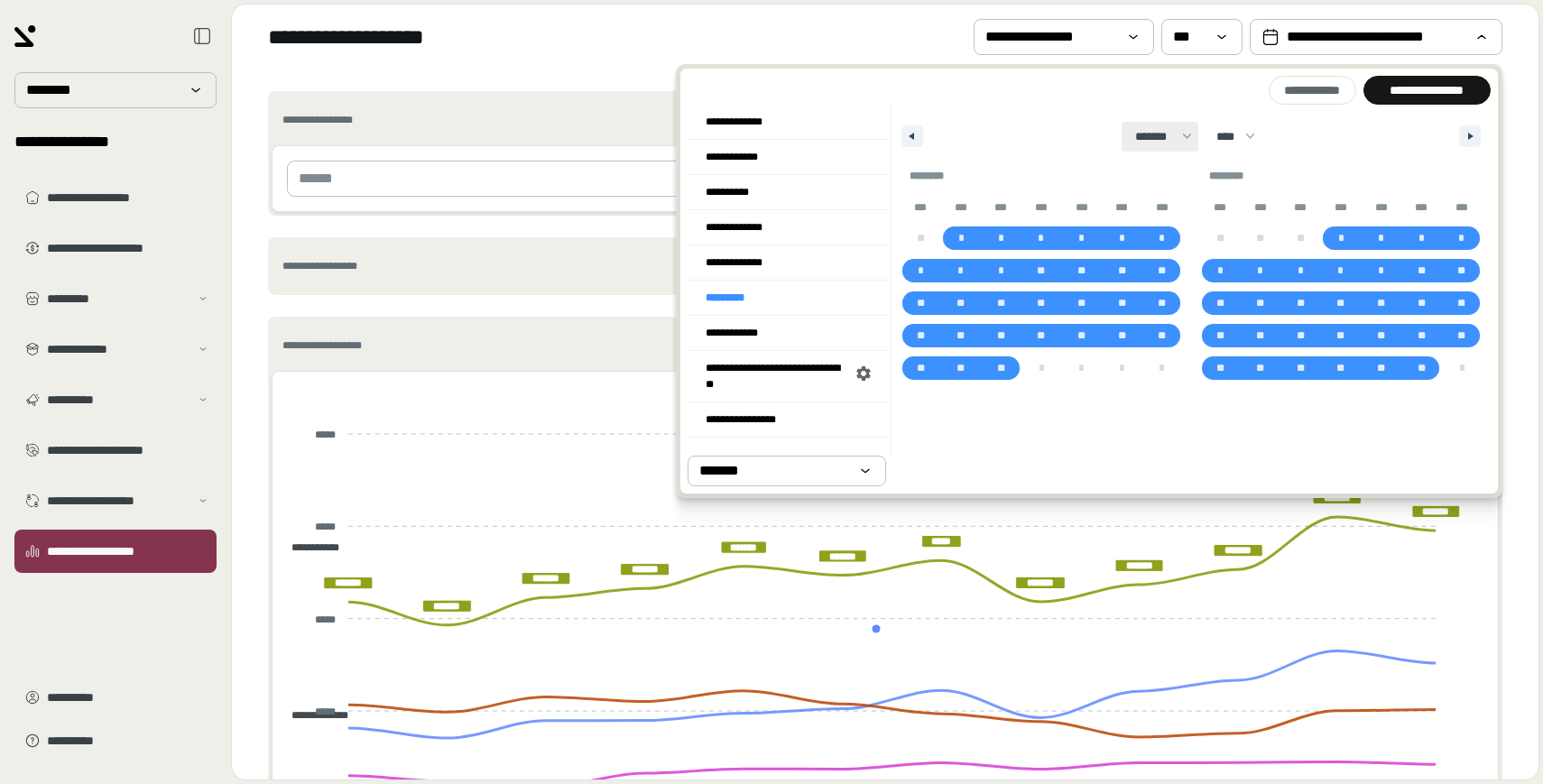 click on "******* ******** ***** ***** *** **** **** ****** ********* ******* ******** ********" at bounding box center [1160, 136] 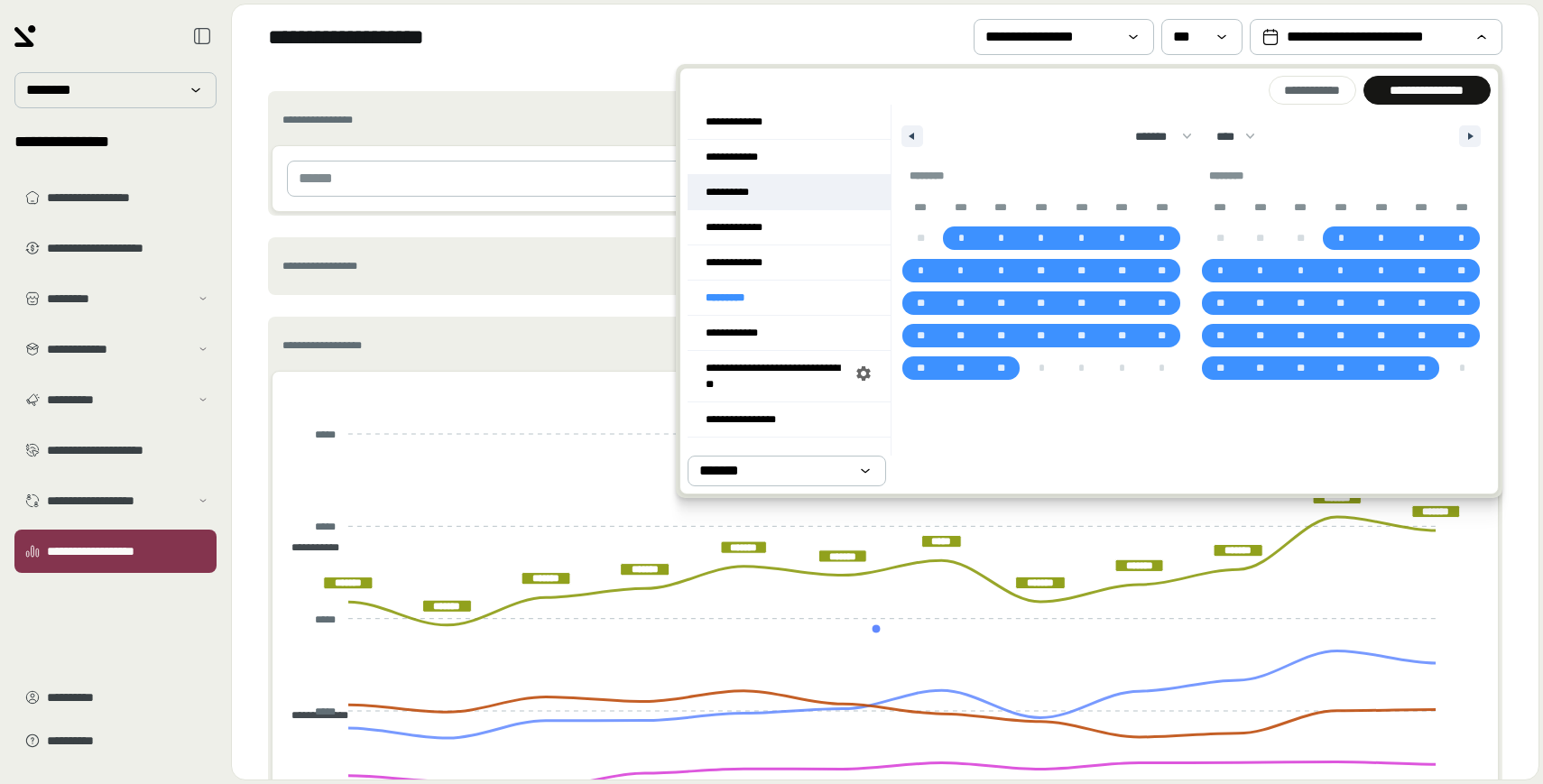 click on "**********" at bounding box center [789, 192] 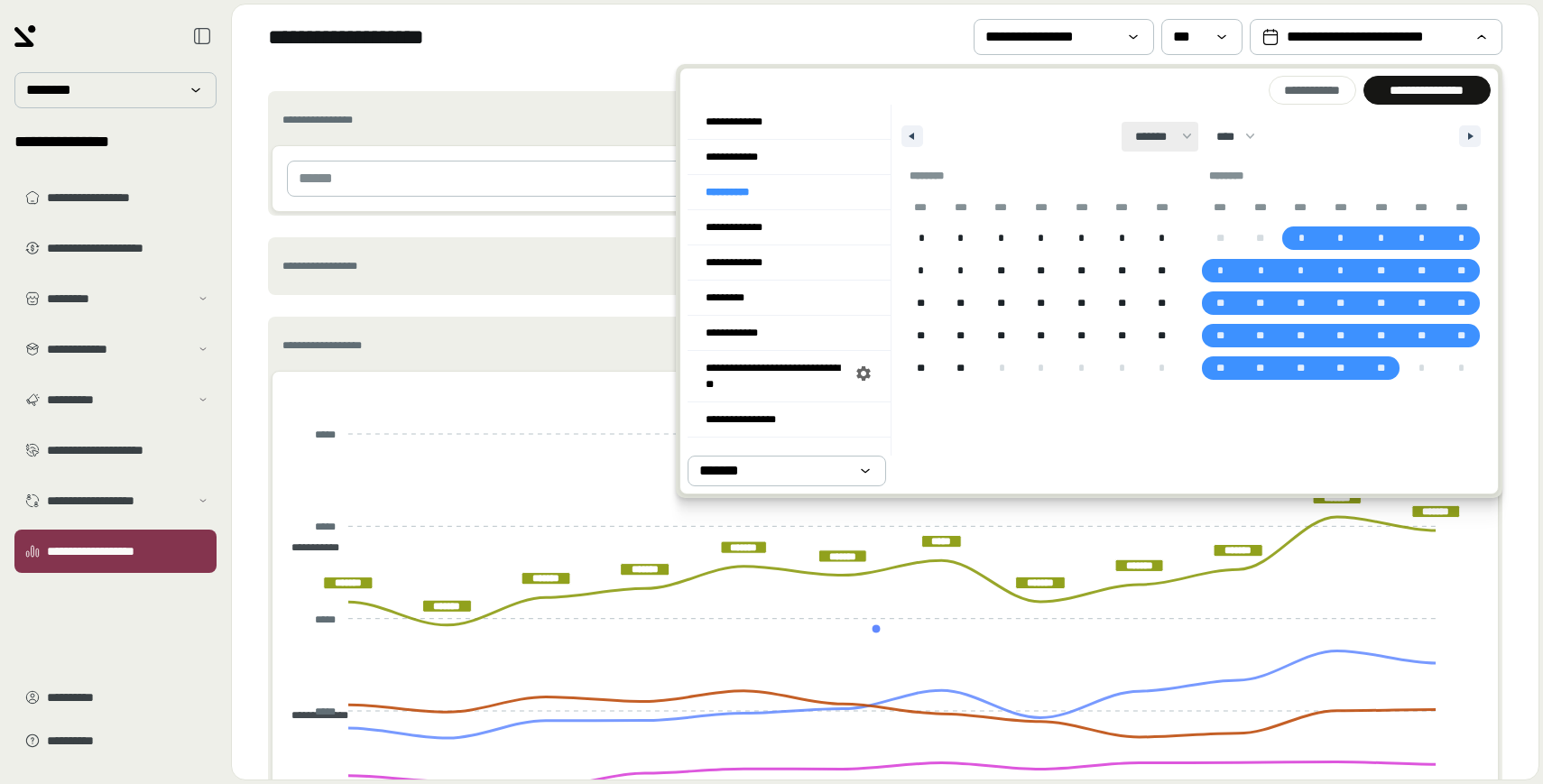click on "******* ******** ***** ***** *** **** **** ****** ********* ******* ******** ********" at bounding box center [1160, 136] 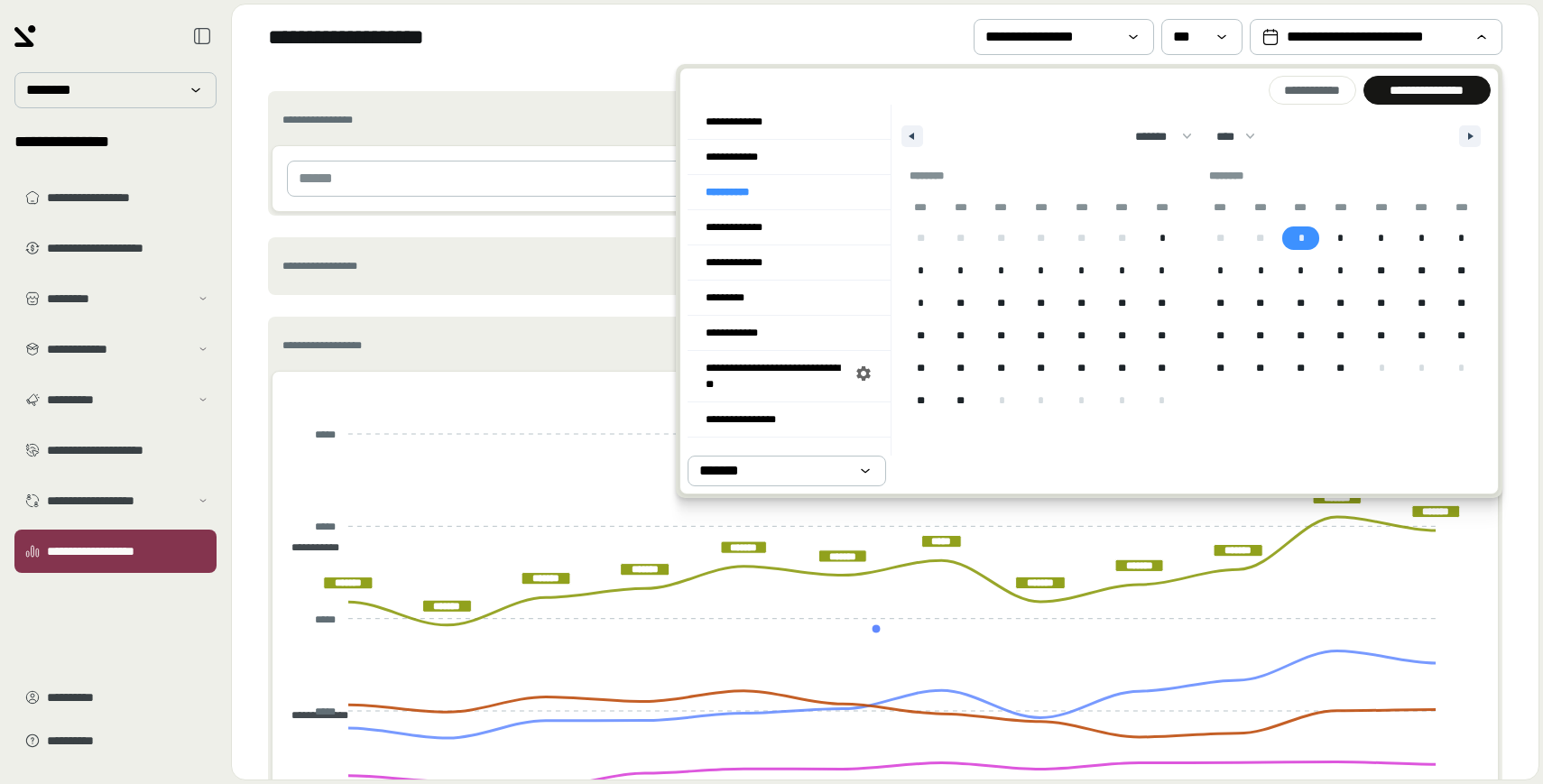 click on "*" at bounding box center (1300, 238) 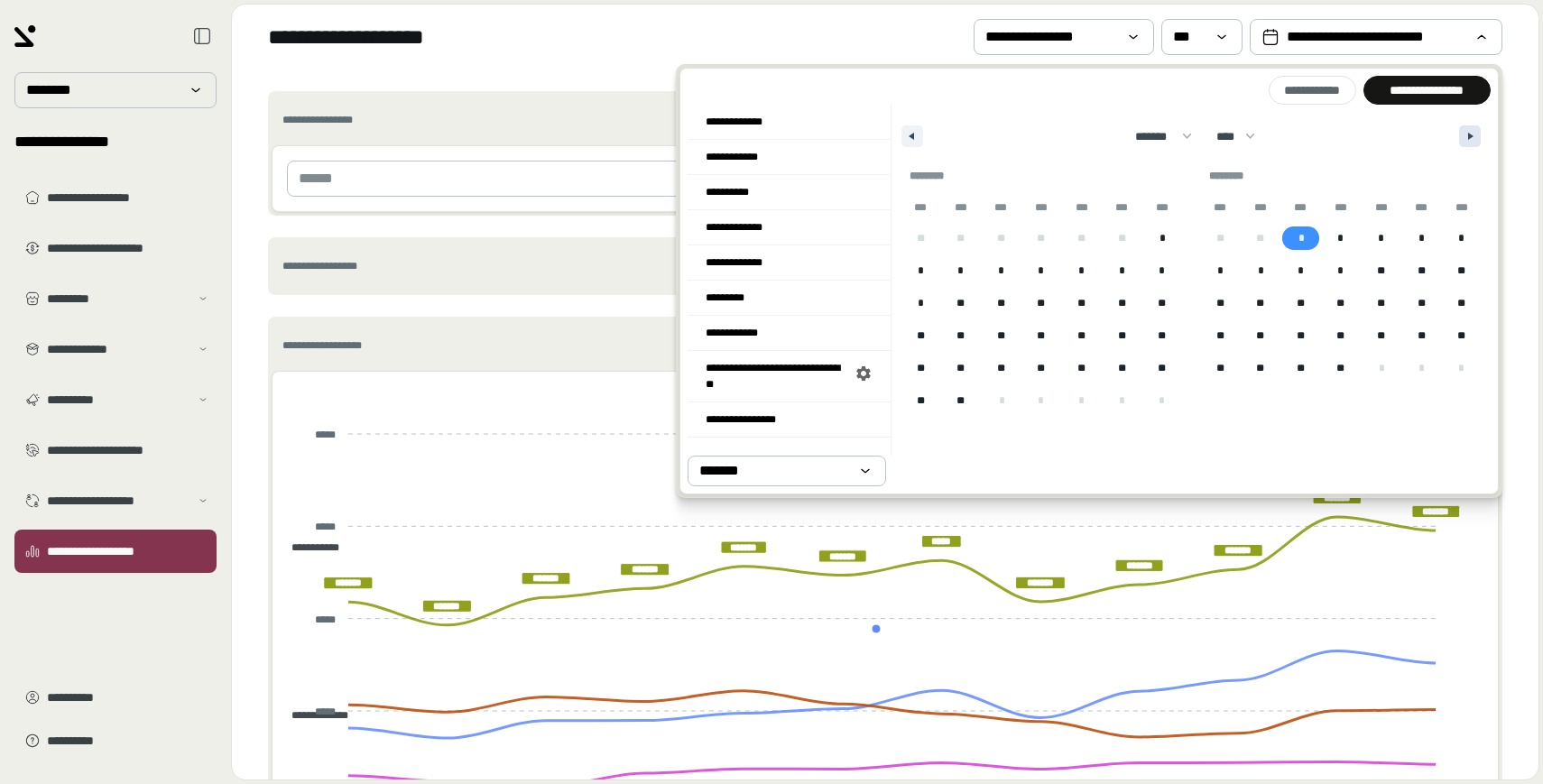 click at bounding box center (1470, 136) 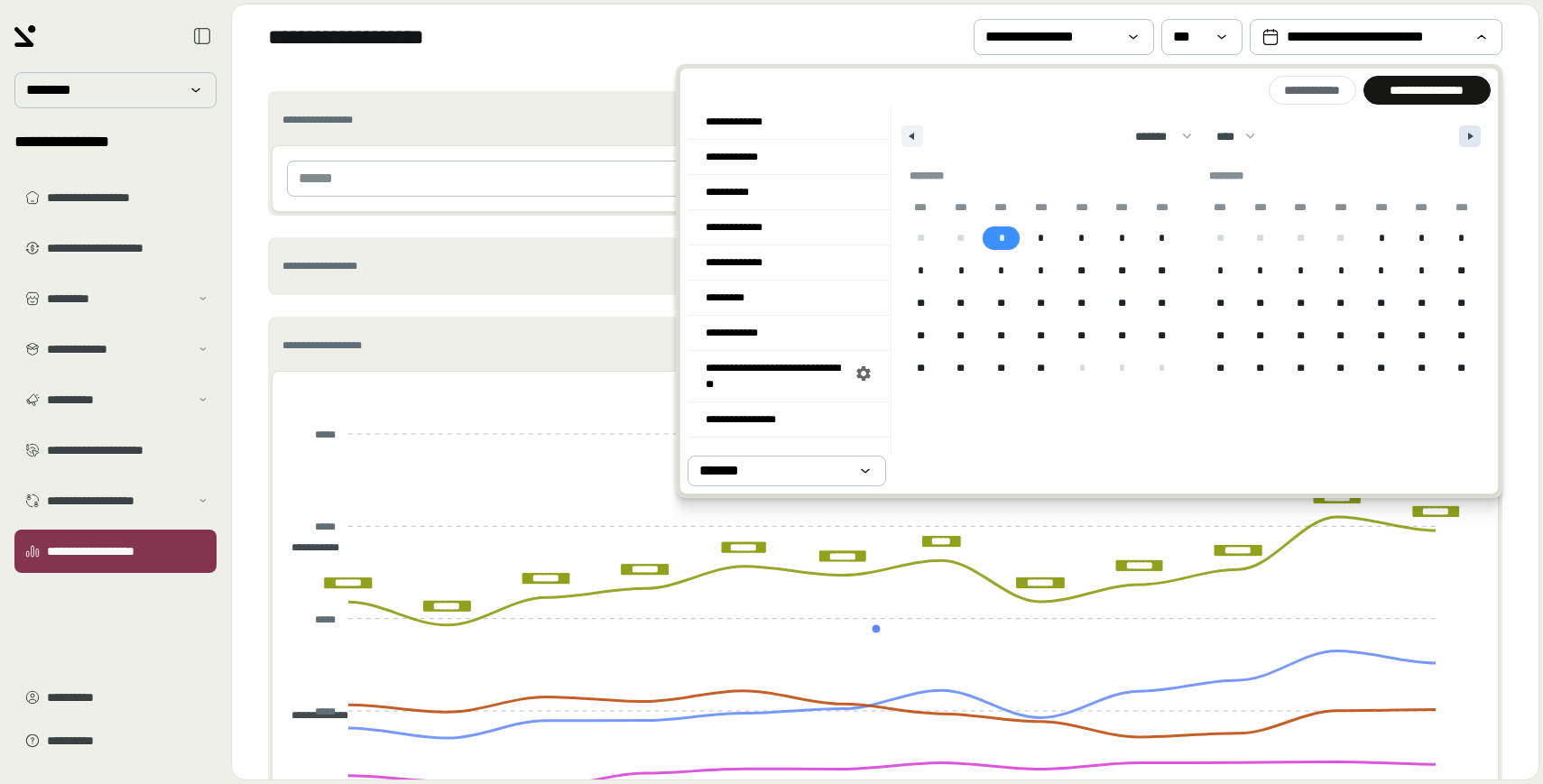 click at bounding box center (1470, 136) 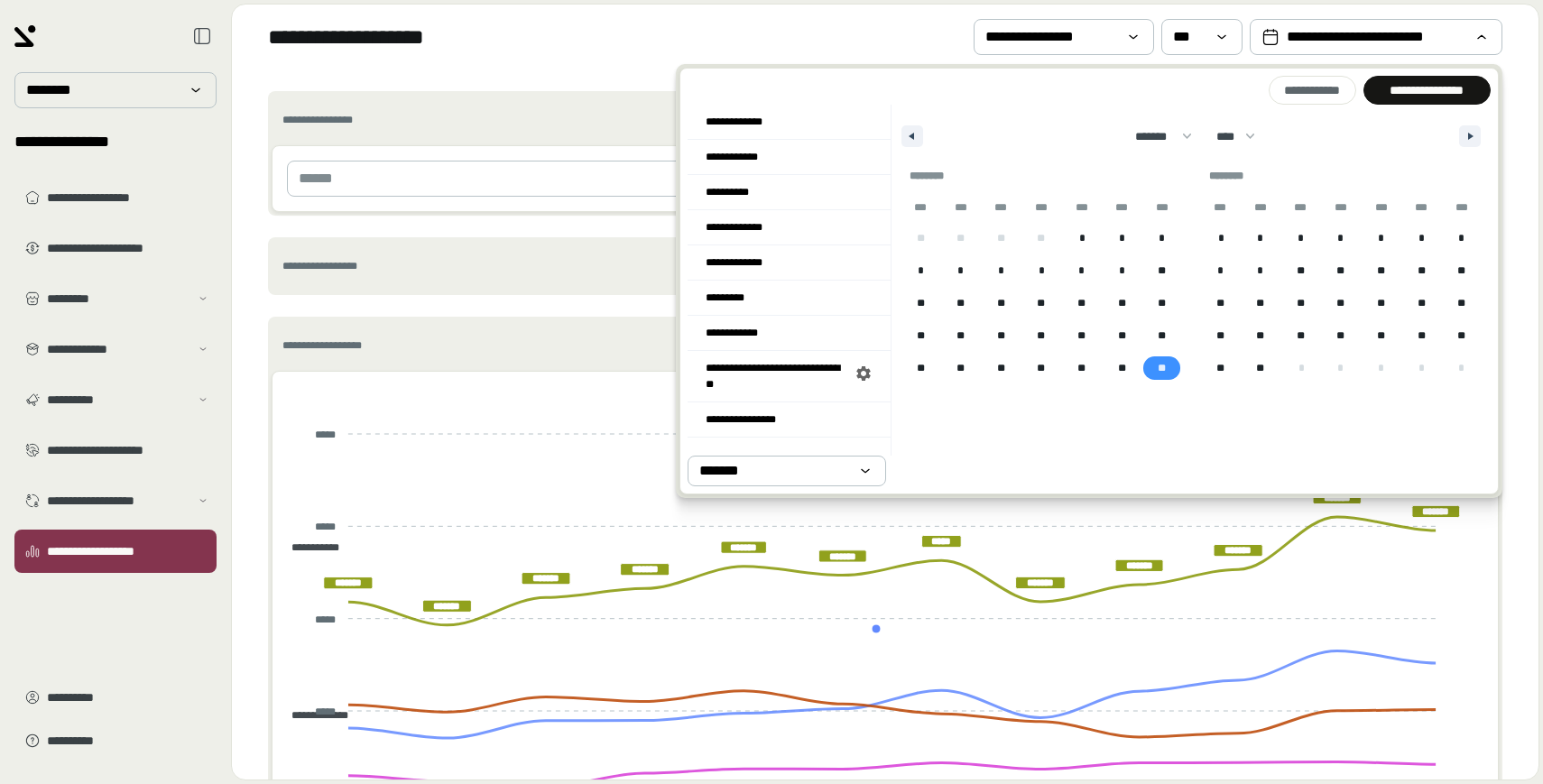 click on "**" at bounding box center (1161, 368) 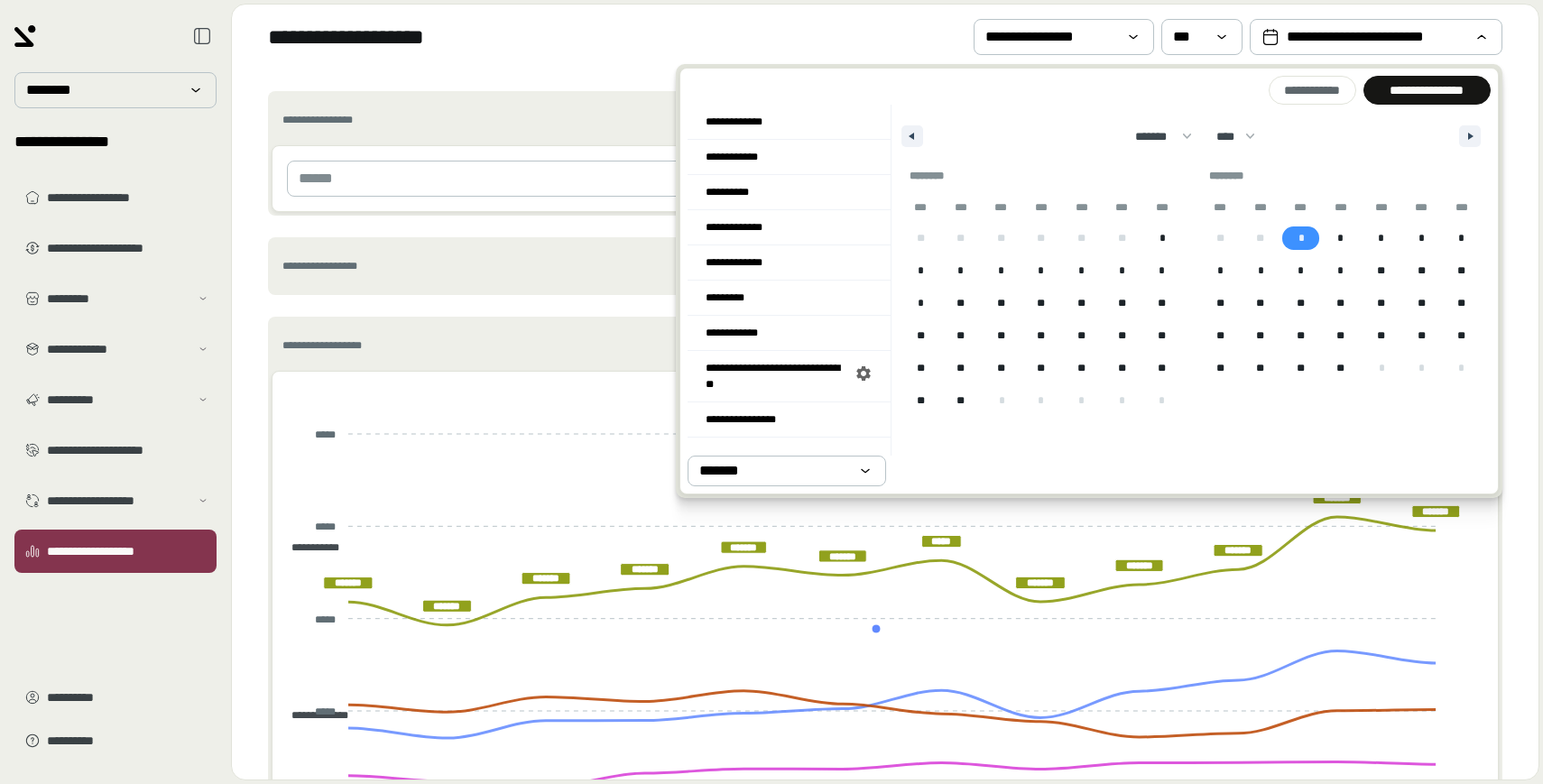 click on "*" at bounding box center [1300, 238] 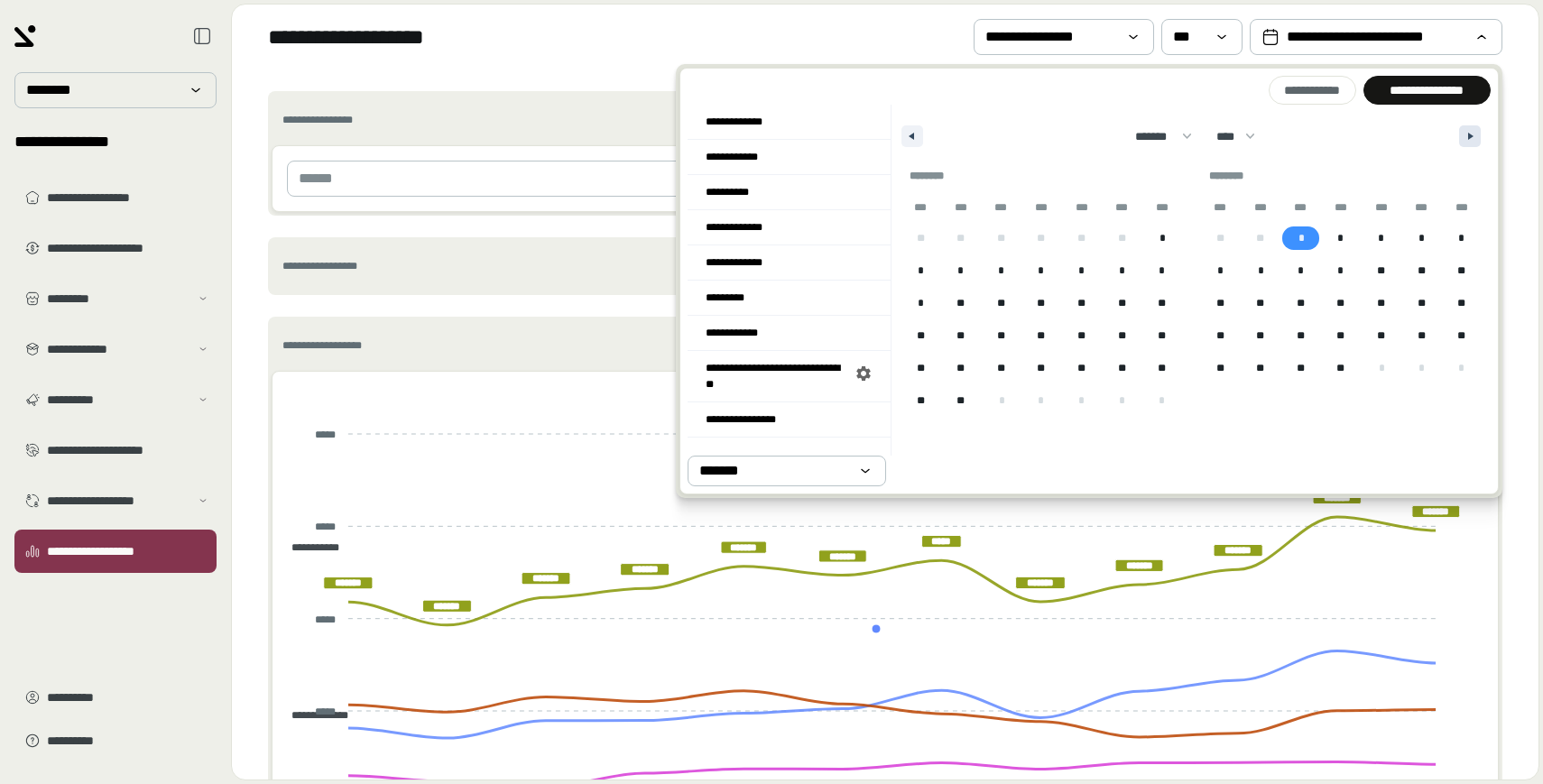 click at bounding box center [1470, 136] 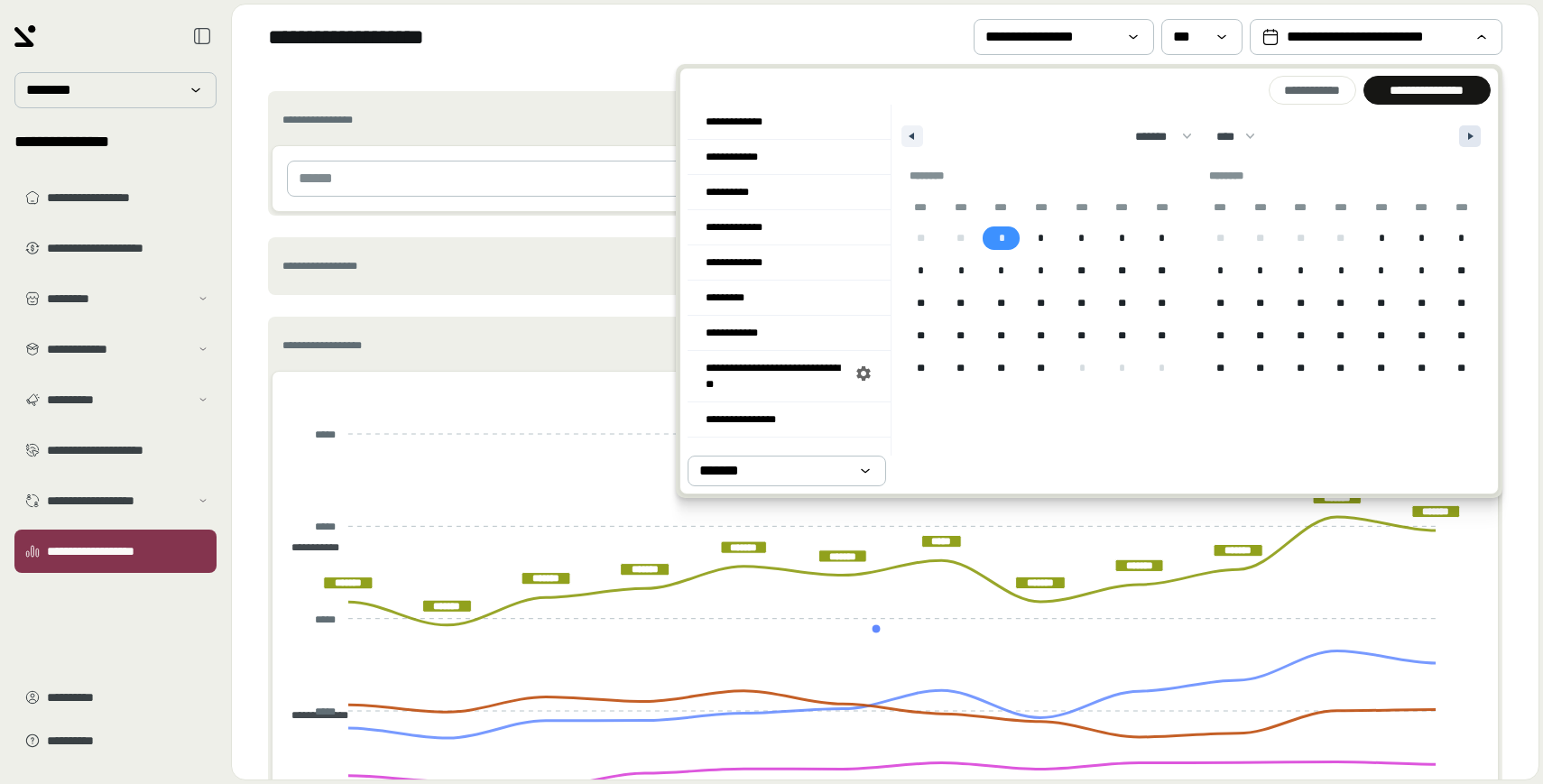 click at bounding box center (1470, 136) 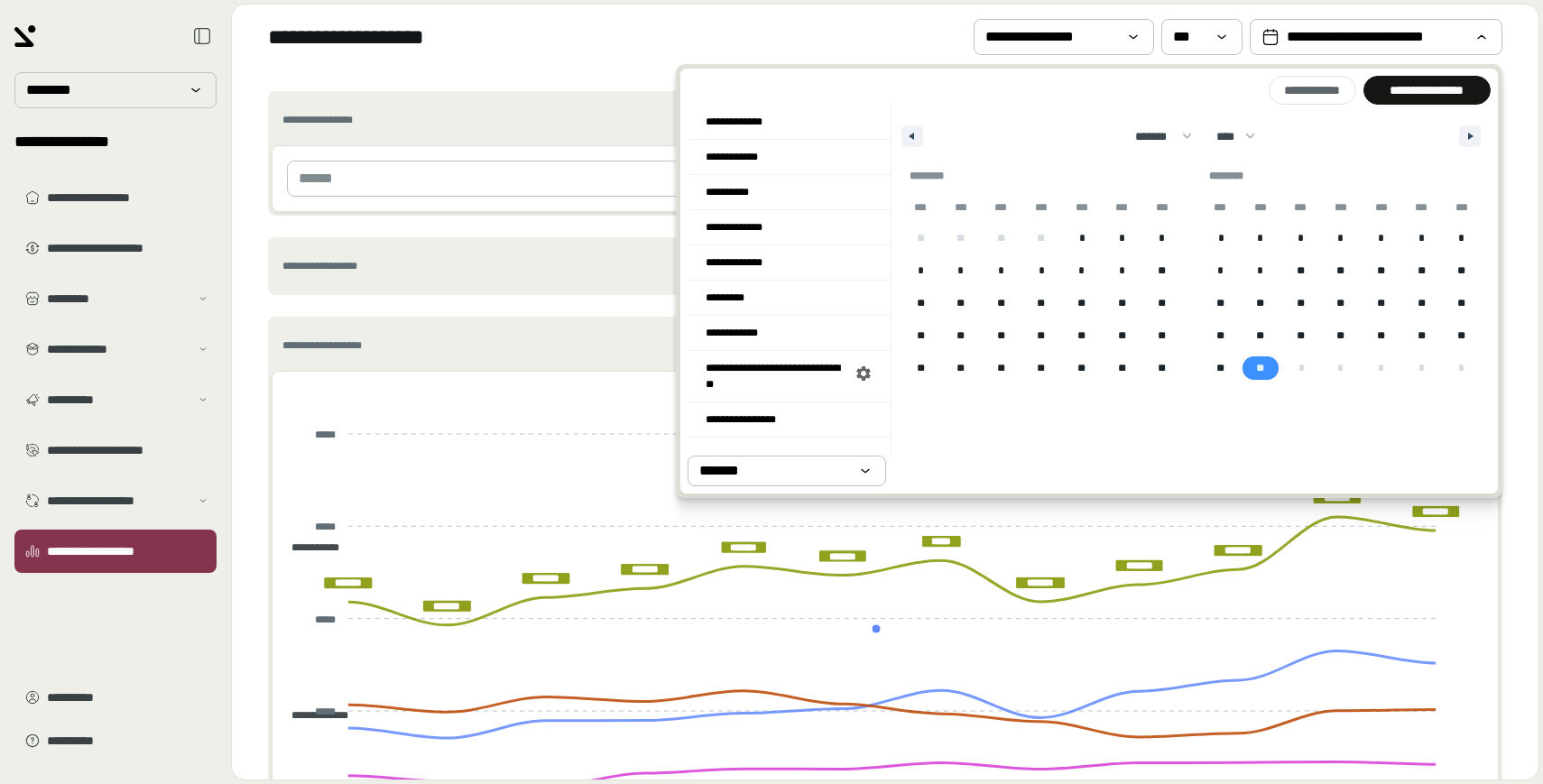 click on "**" at bounding box center (1261, 368) 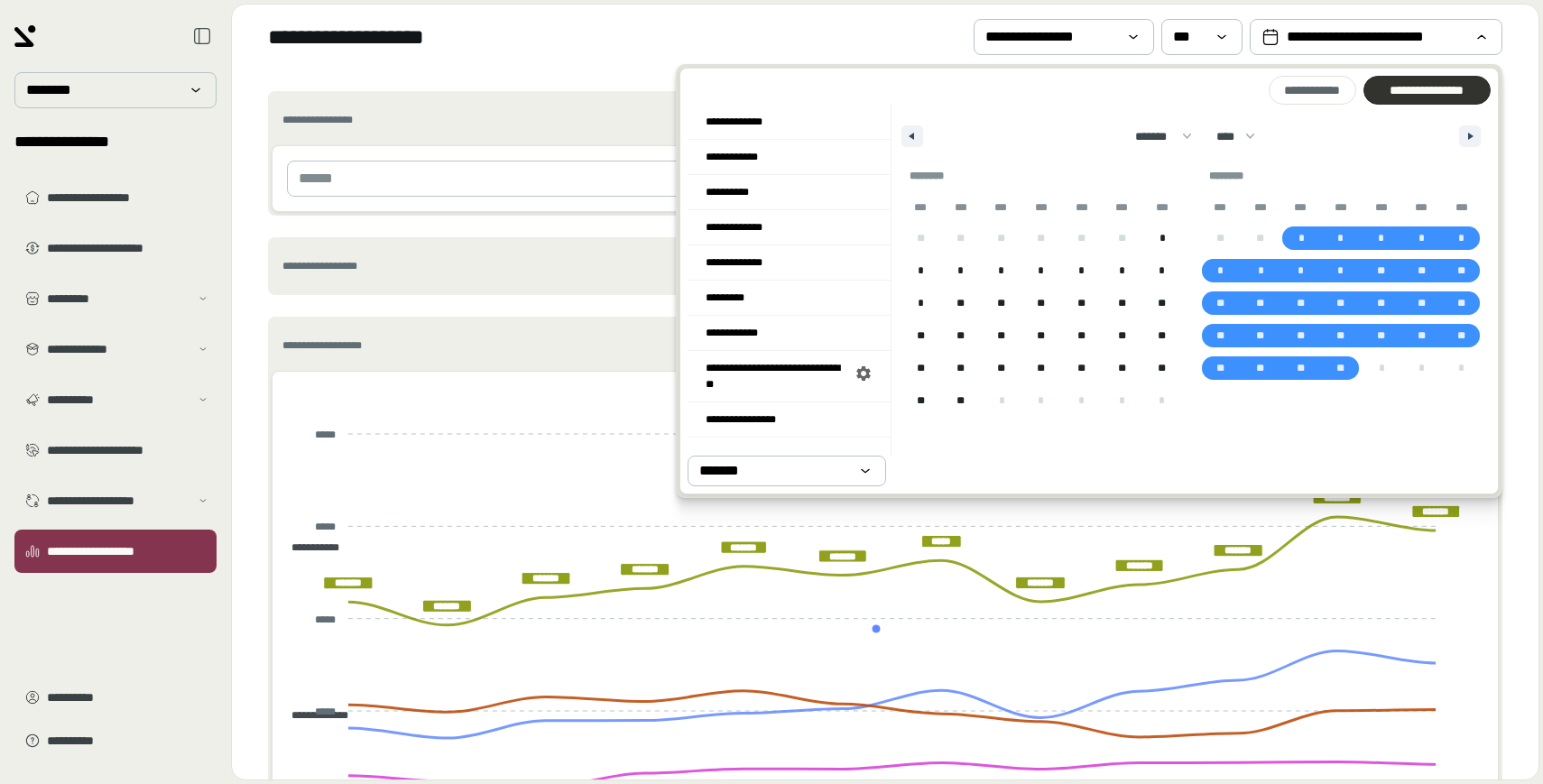 click on "**********" at bounding box center (1427, 90) 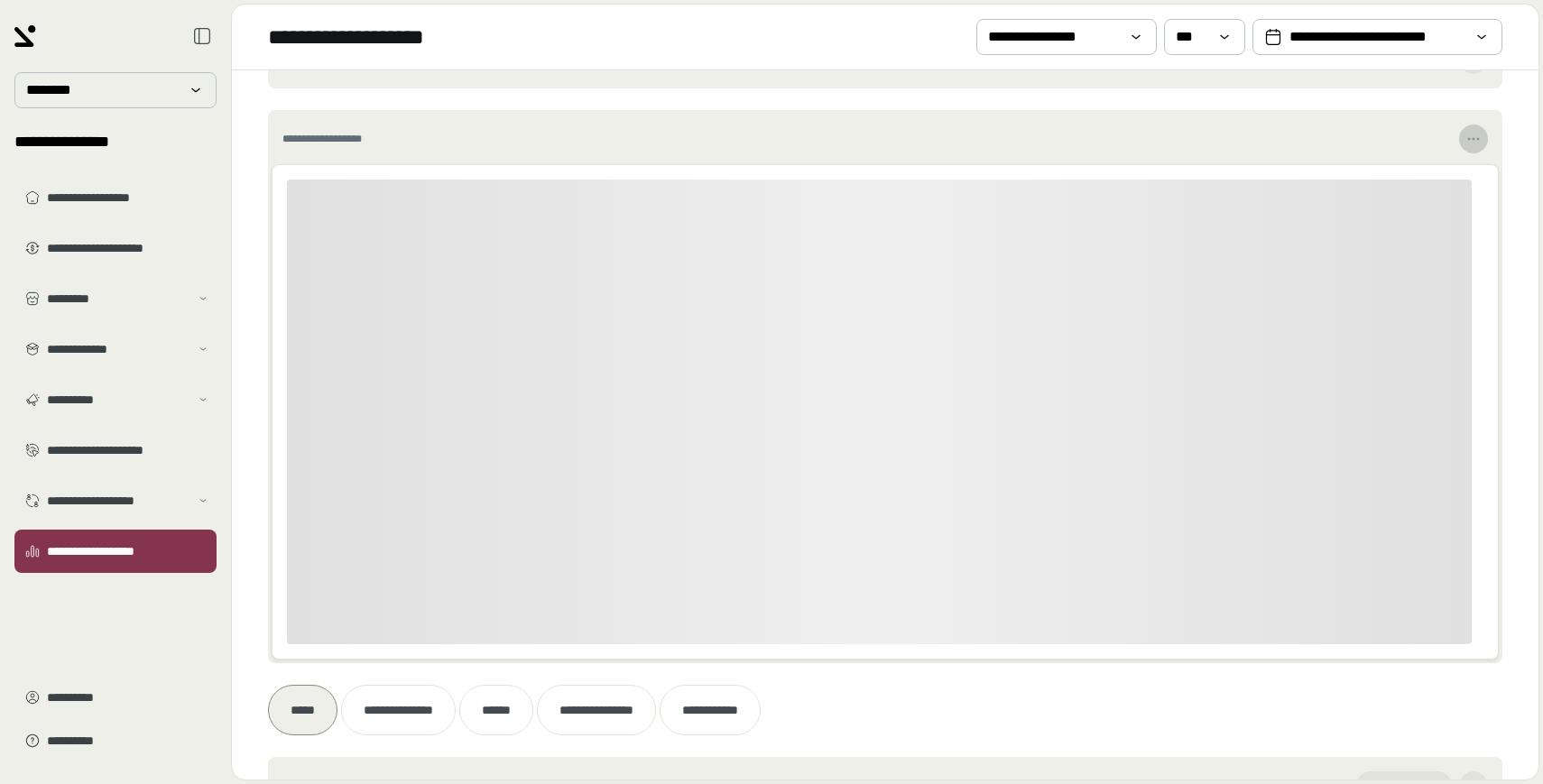 scroll, scrollTop: 207, scrollLeft: 0, axis: vertical 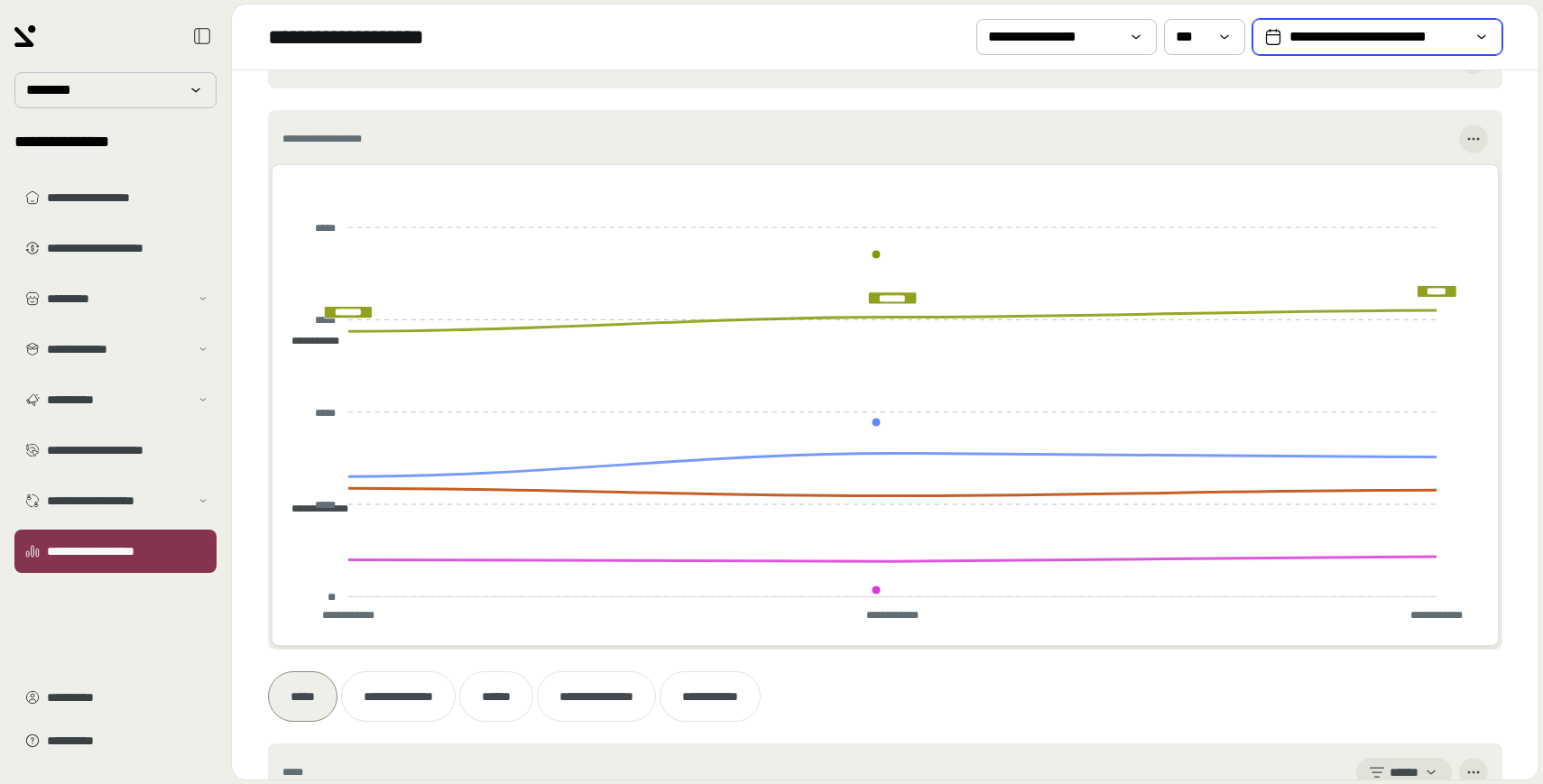 click on "**********" at bounding box center [1377, 37] 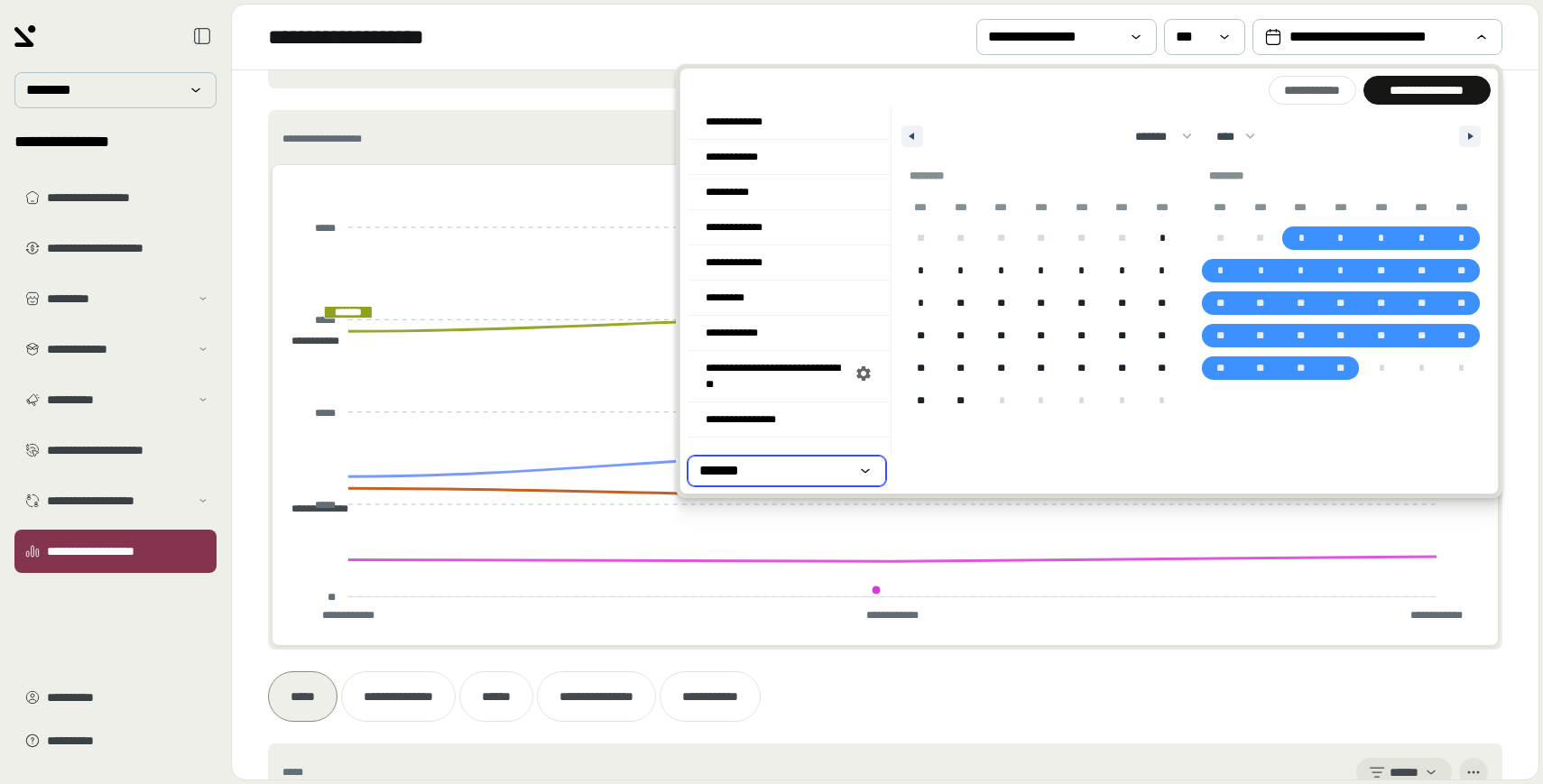 click on "*******" at bounding box center (774, 471) 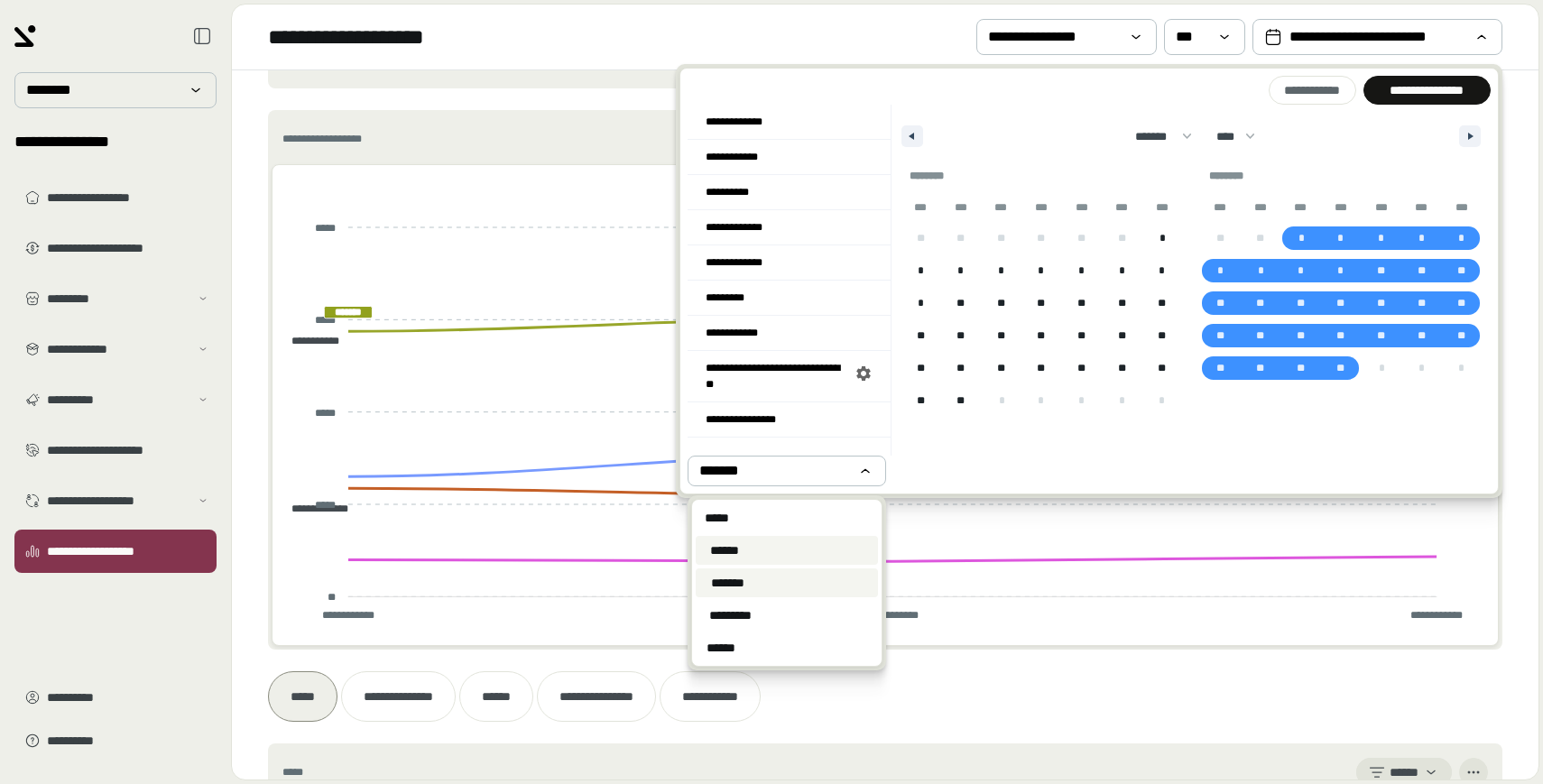 click on "******" at bounding box center [787, 550] 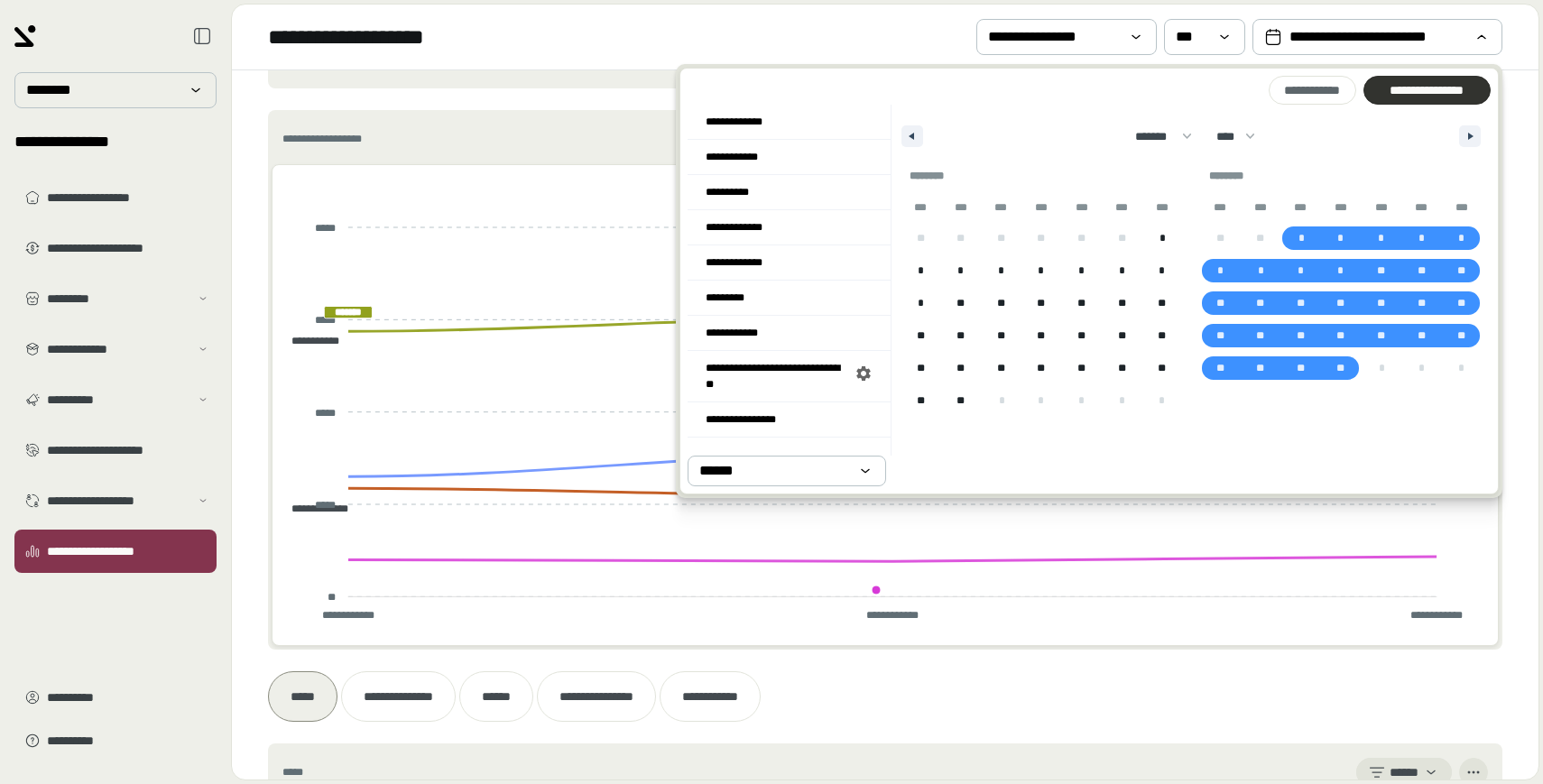 click at bounding box center (1427, 90) 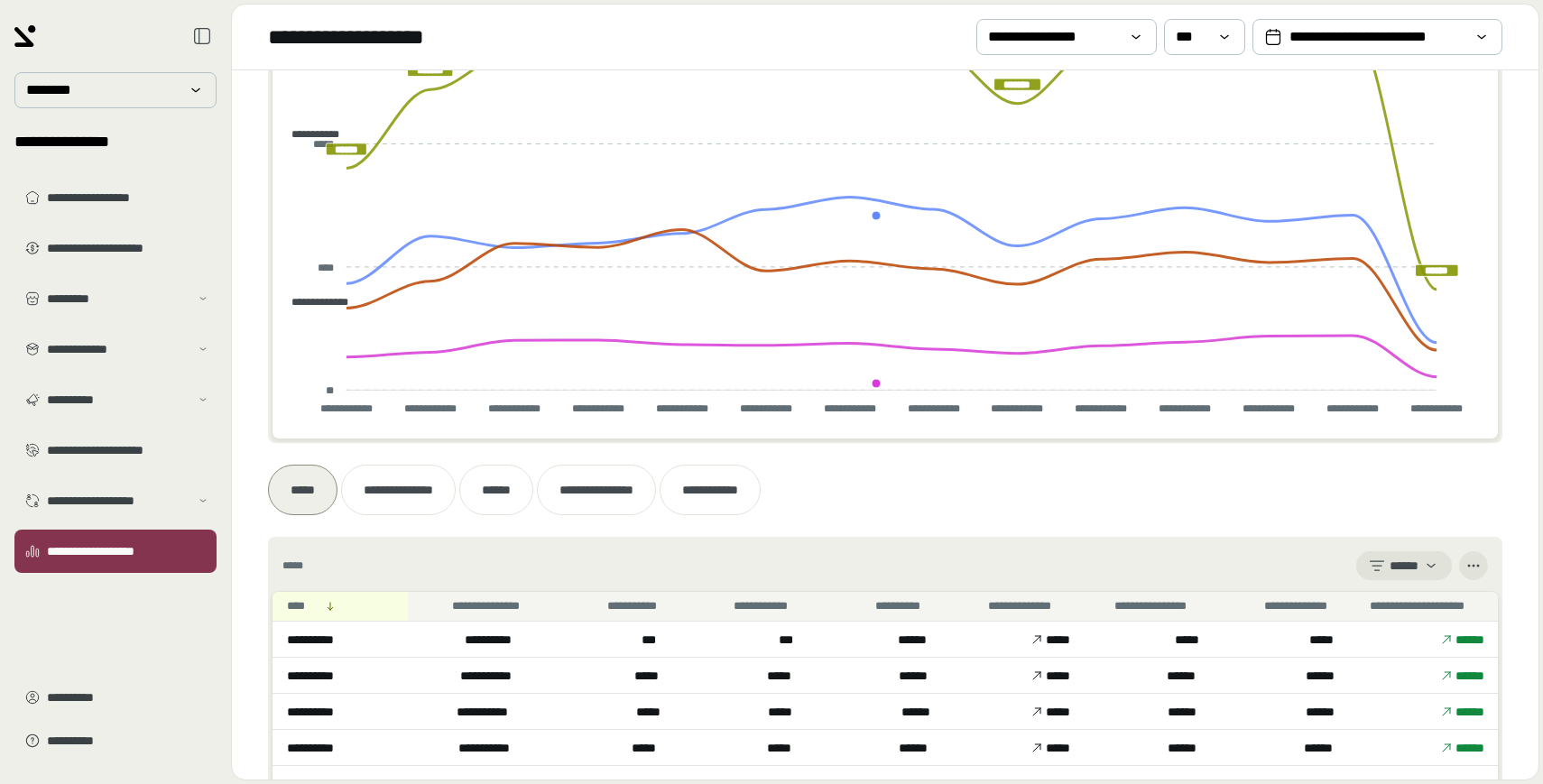 scroll, scrollTop: 0, scrollLeft: 0, axis: both 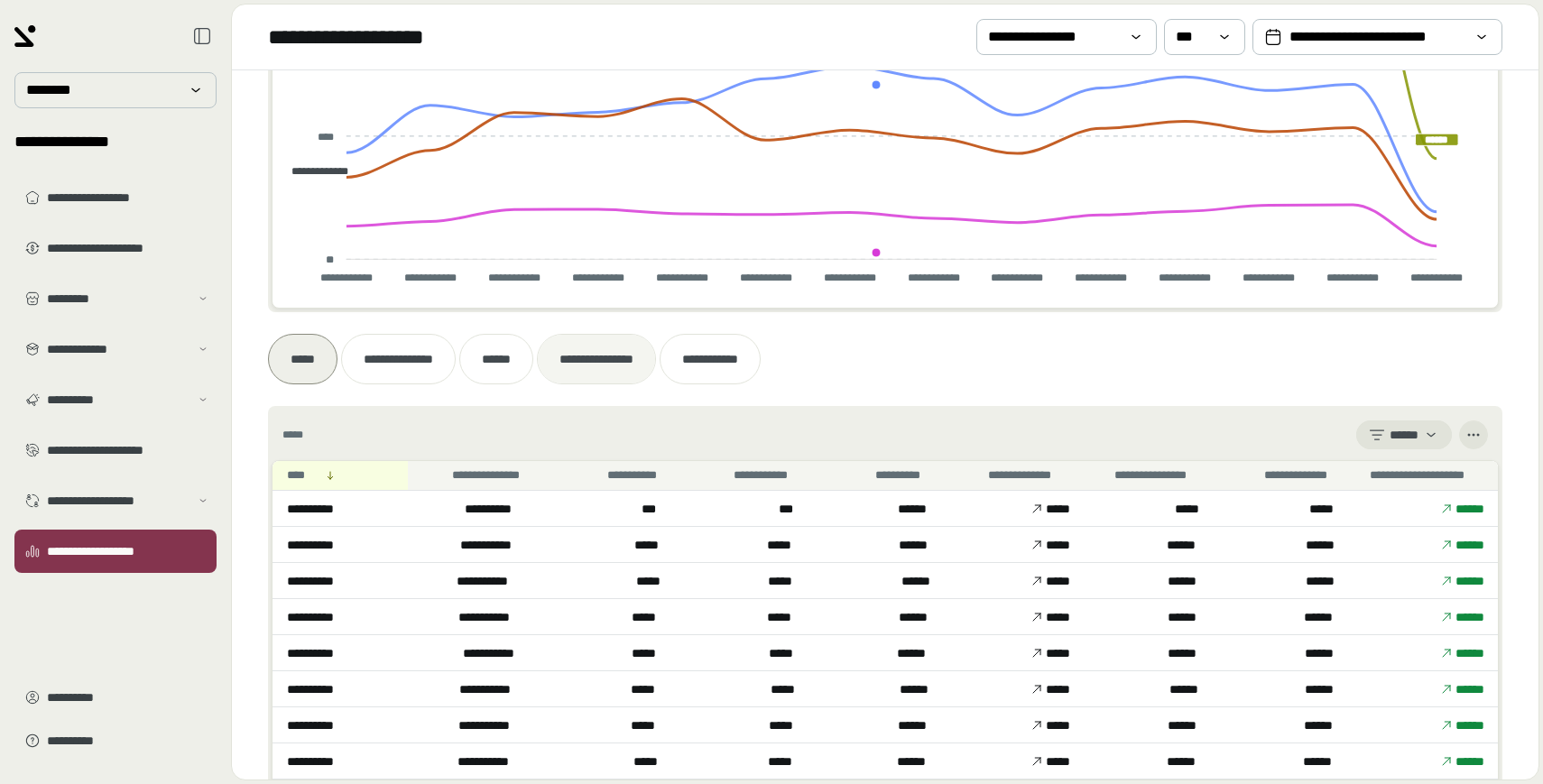click at bounding box center (596, 359) 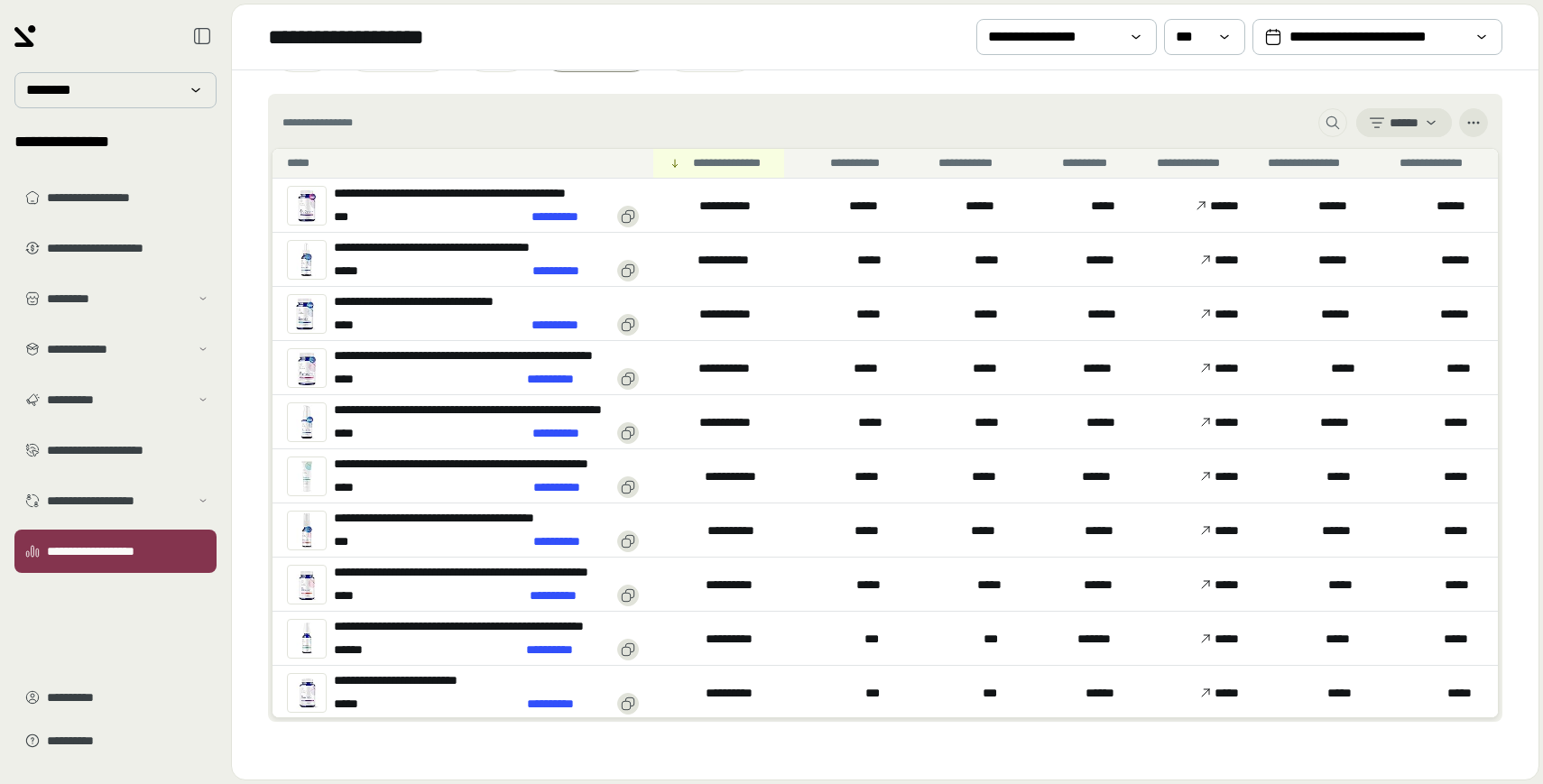 scroll, scrollTop: 855, scrollLeft: 0, axis: vertical 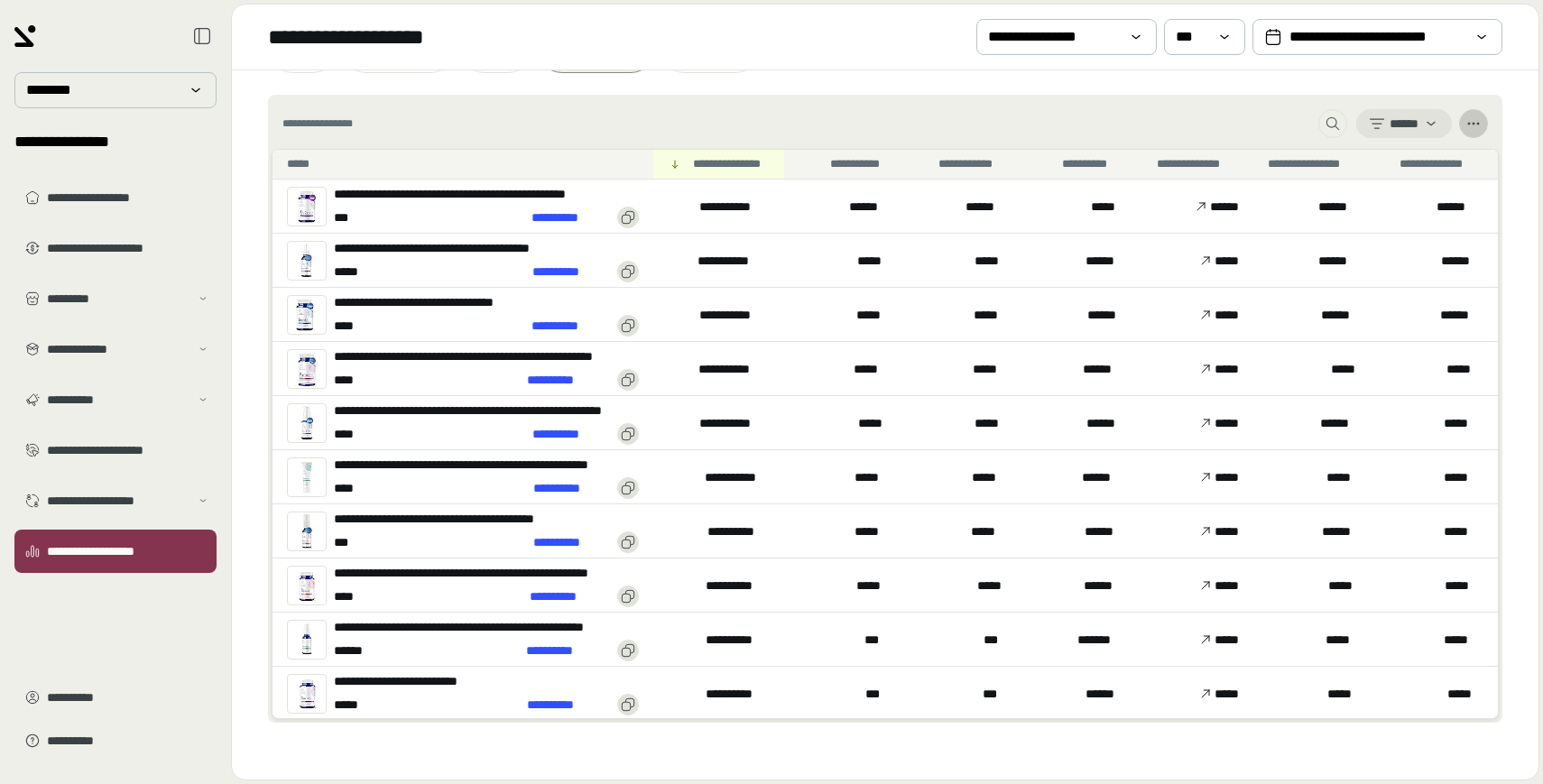 click 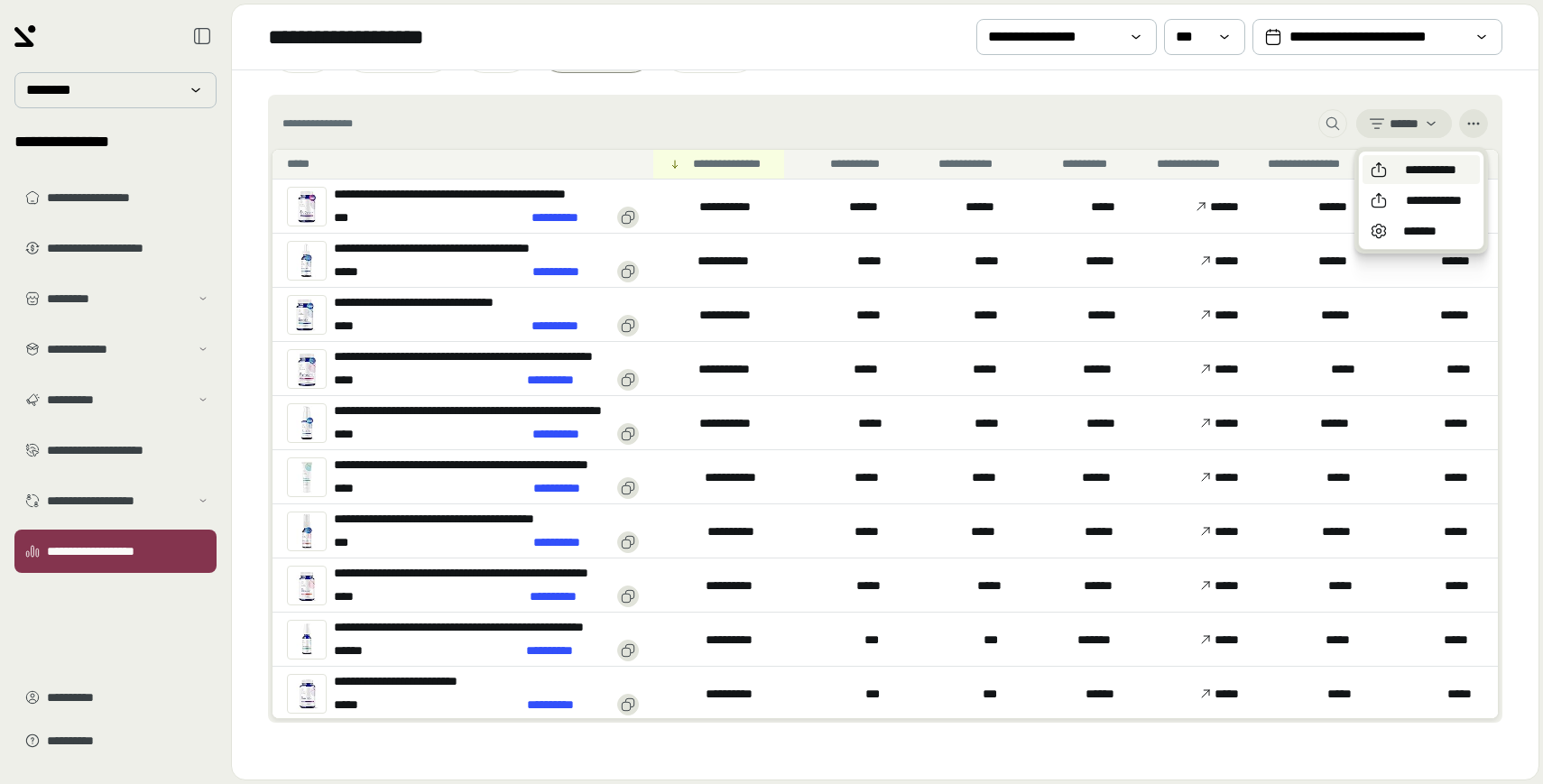 click on "**********" at bounding box center (1430, 170) 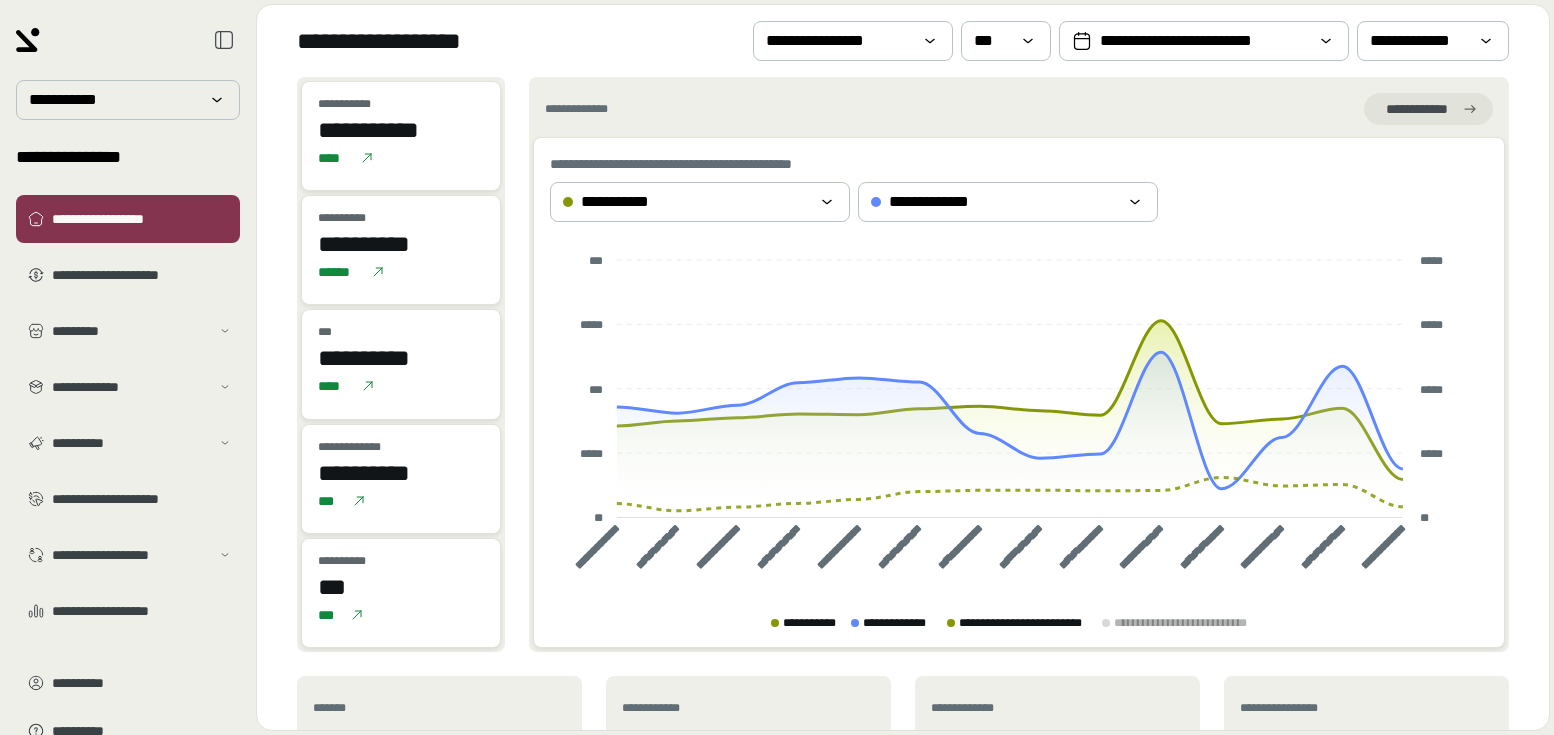 scroll, scrollTop: 0, scrollLeft: 0, axis: both 